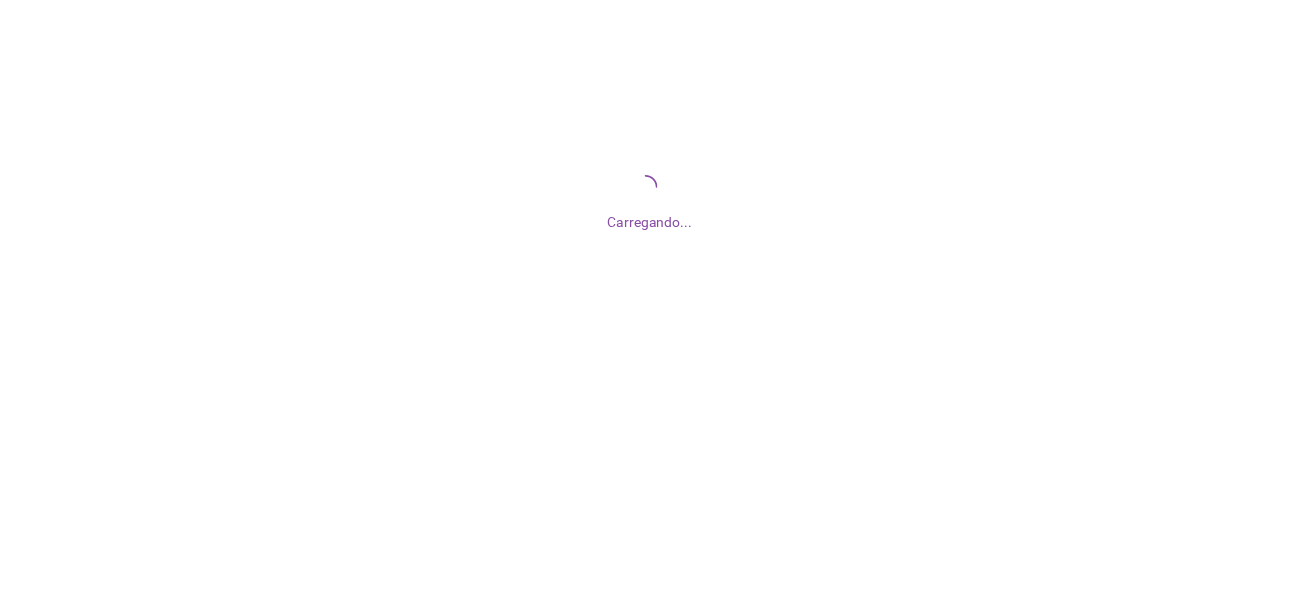 scroll, scrollTop: 0, scrollLeft: 0, axis: both 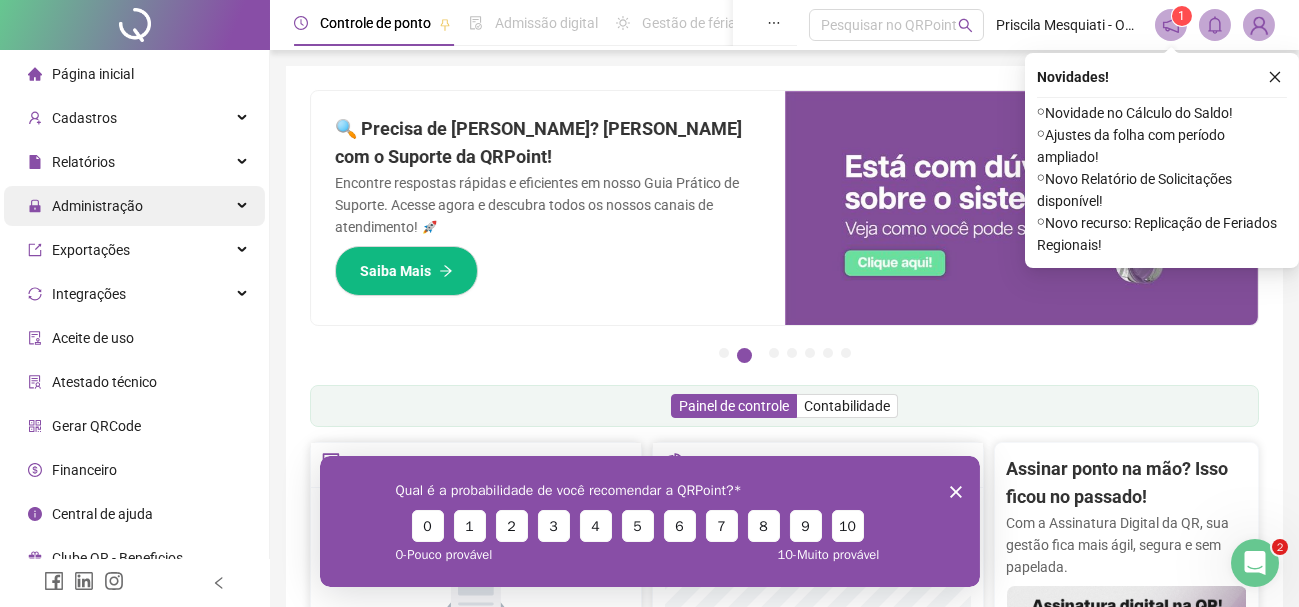click on "Administração" at bounding box center [97, 206] 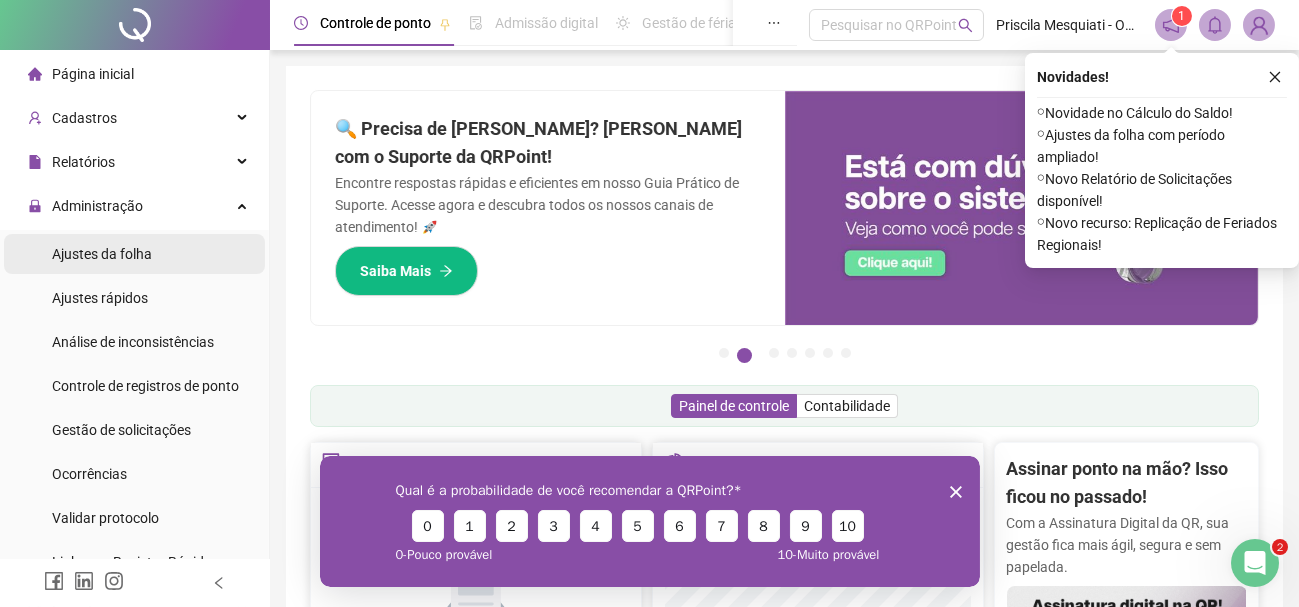 click on "Ajustes da folha" at bounding box center (102, 254) 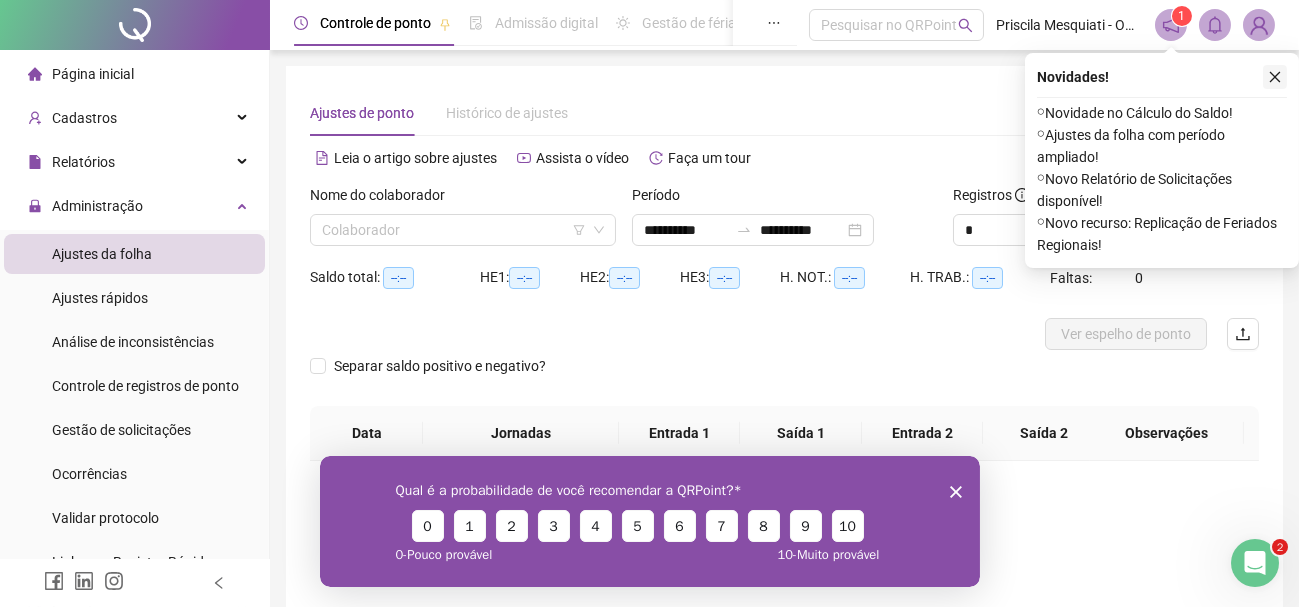 click at bounding box center [1275, 77] 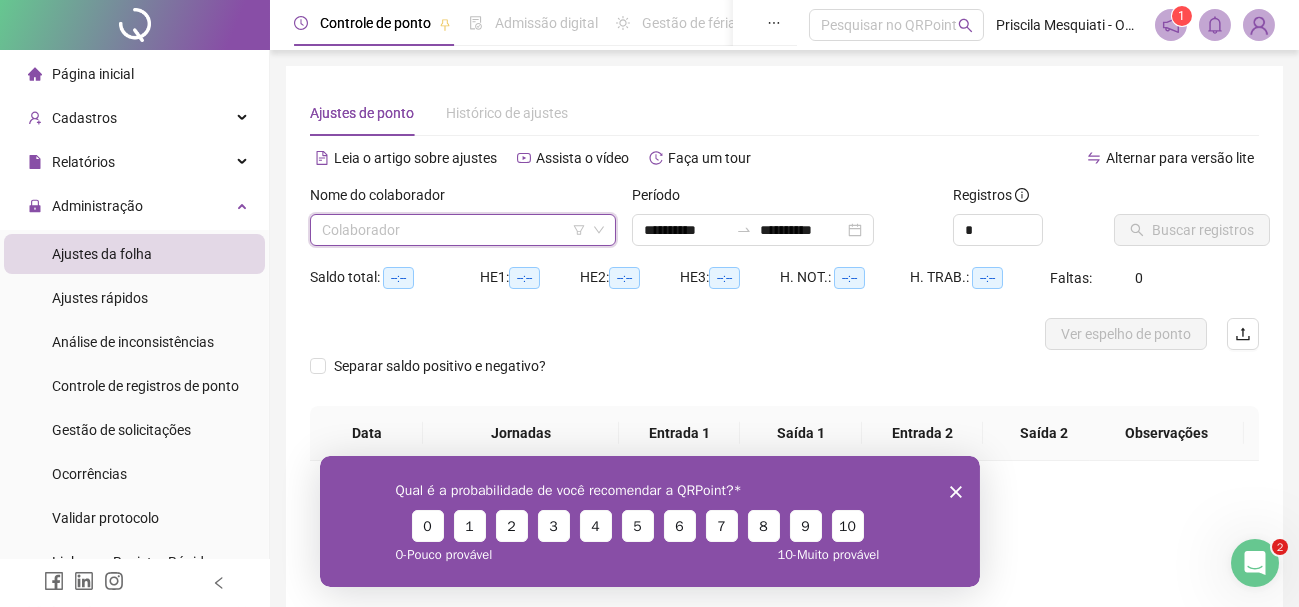 click at bounding box center [457, 230] 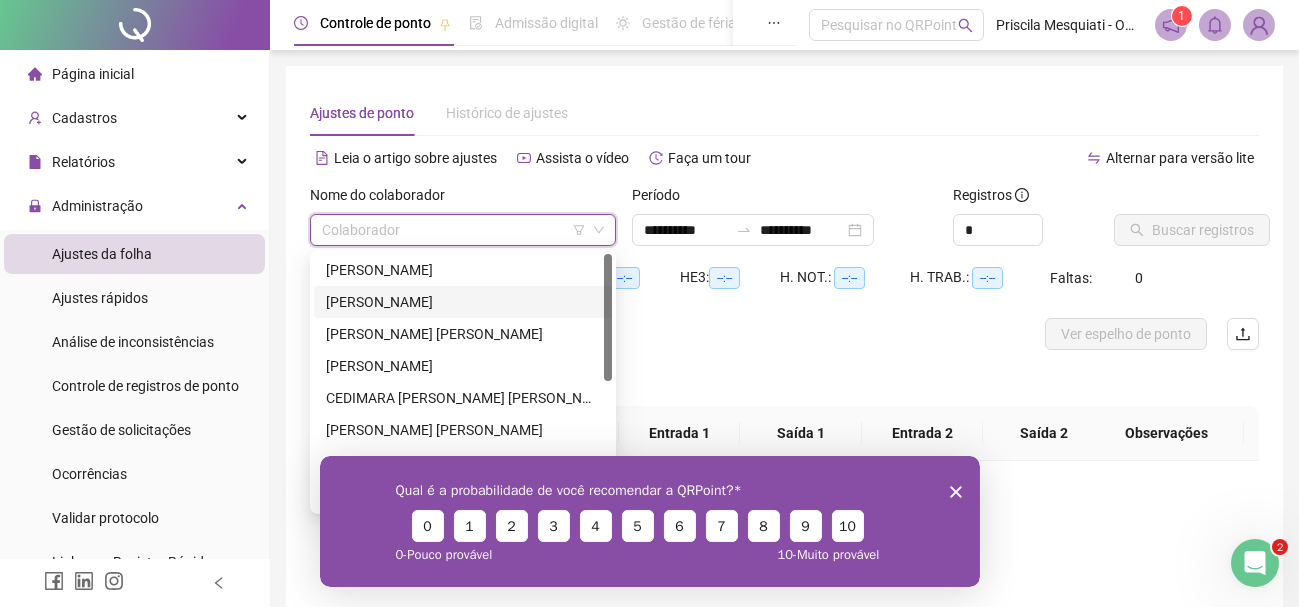 click on "[PERSON_NAME]" at bounding box center [463, 302] 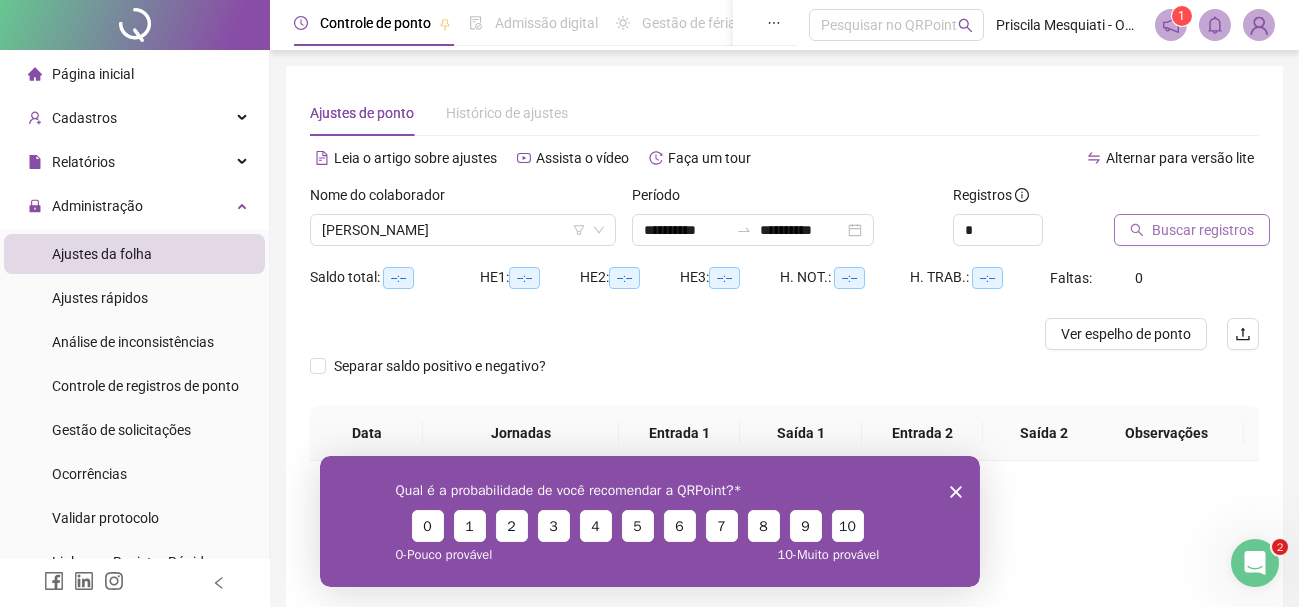 click on "Buscar registros" at bounding box center [1203, 230] 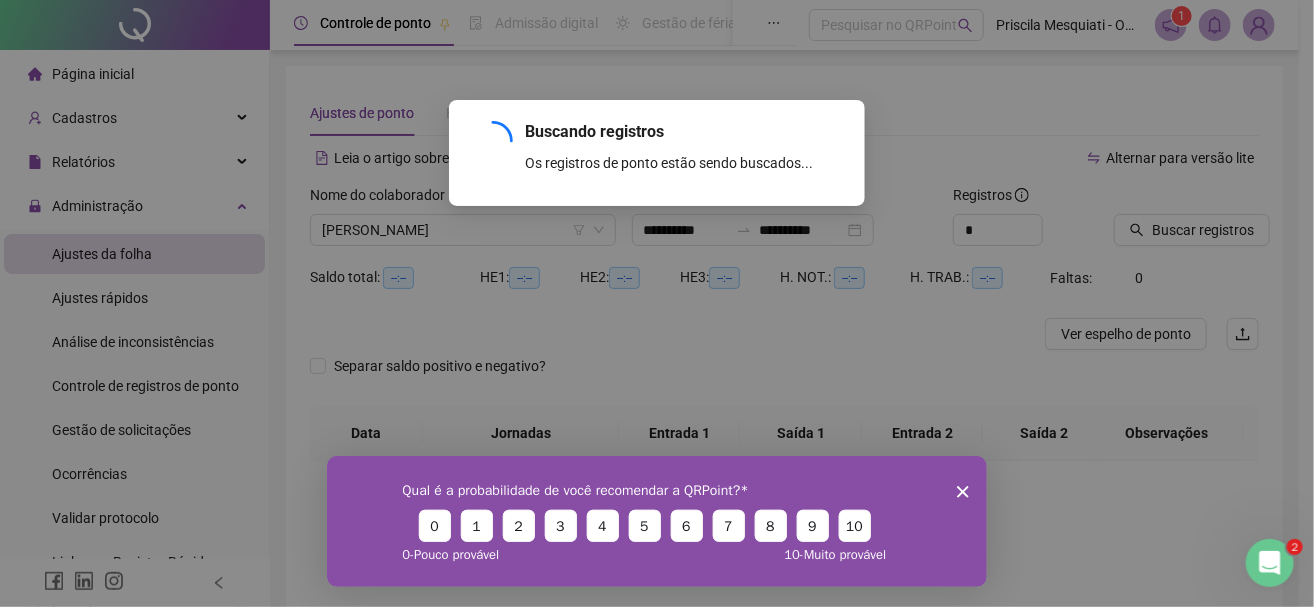 click 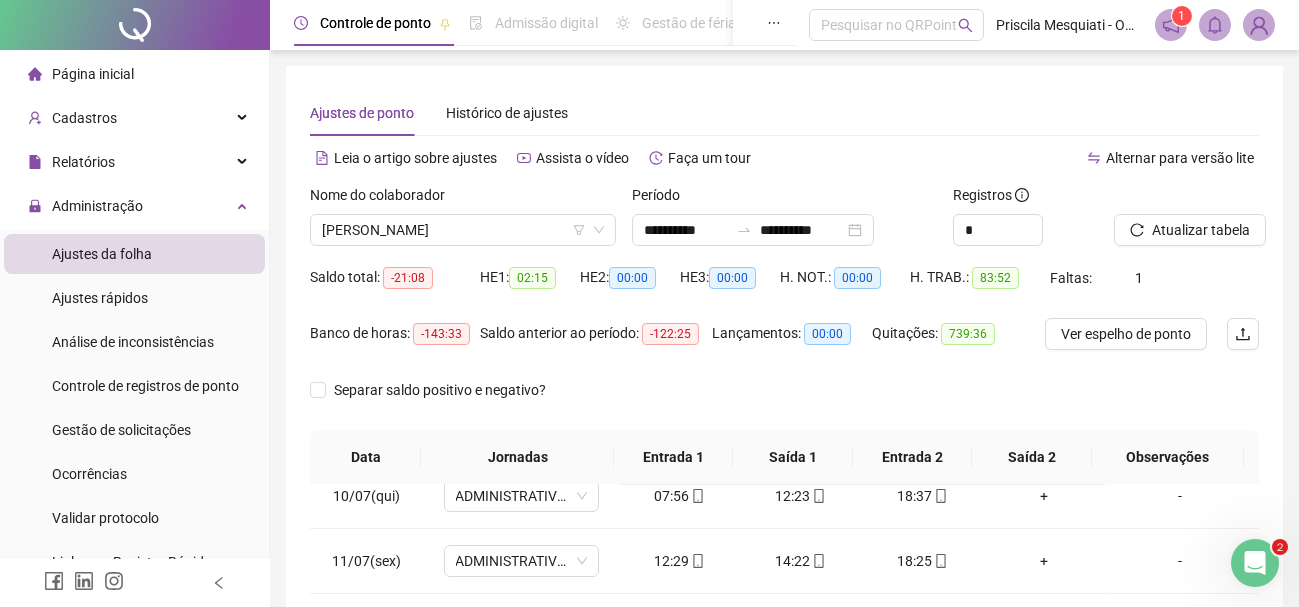 scroll, scrollTop: 611, scrollLeft: 0, axis: vertical 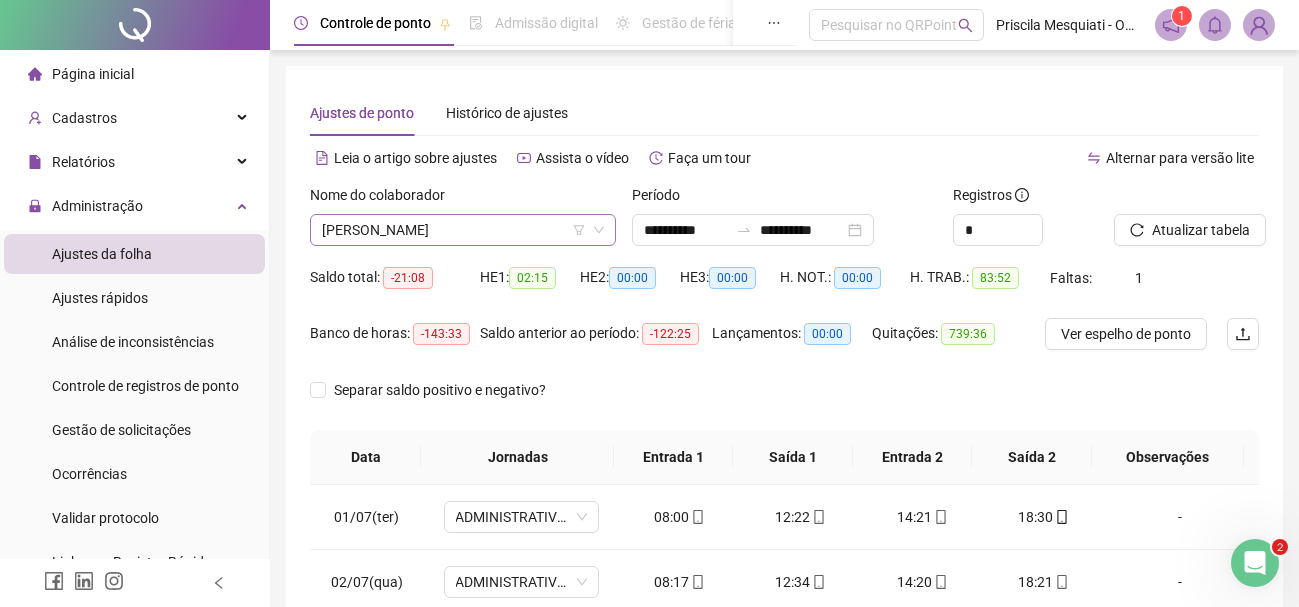 click on "[PERSON_NAME]" at bounding box center (463, 230) 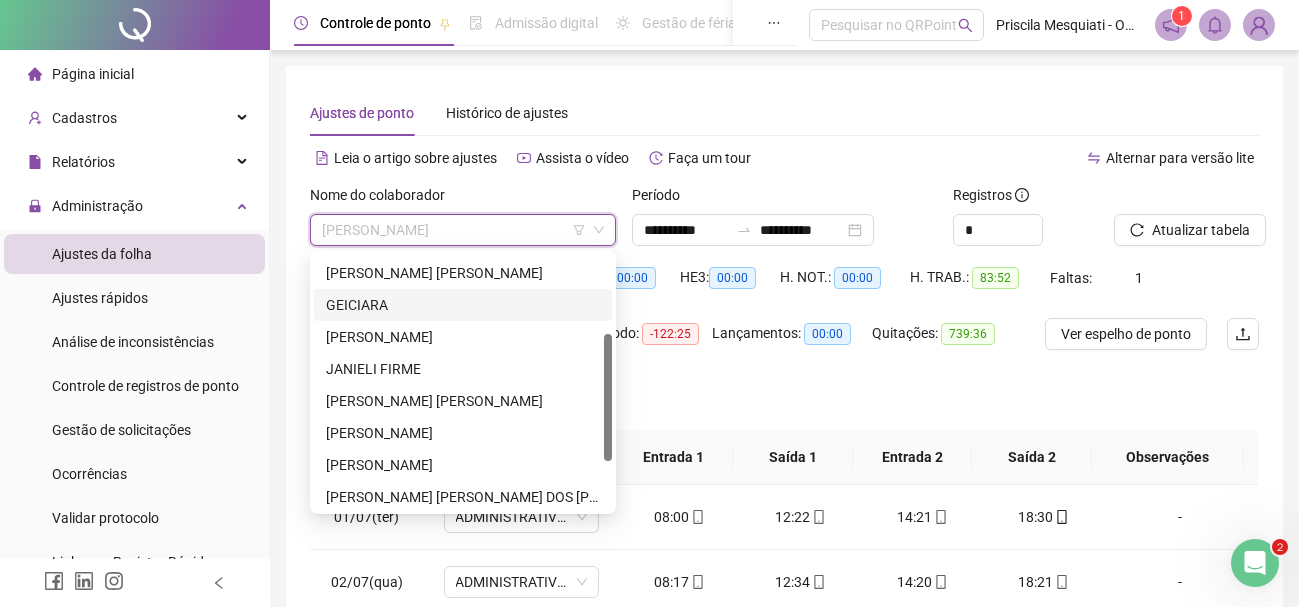 scroll, scrollTop: 157, scrollLeft: 0, axis: vertical 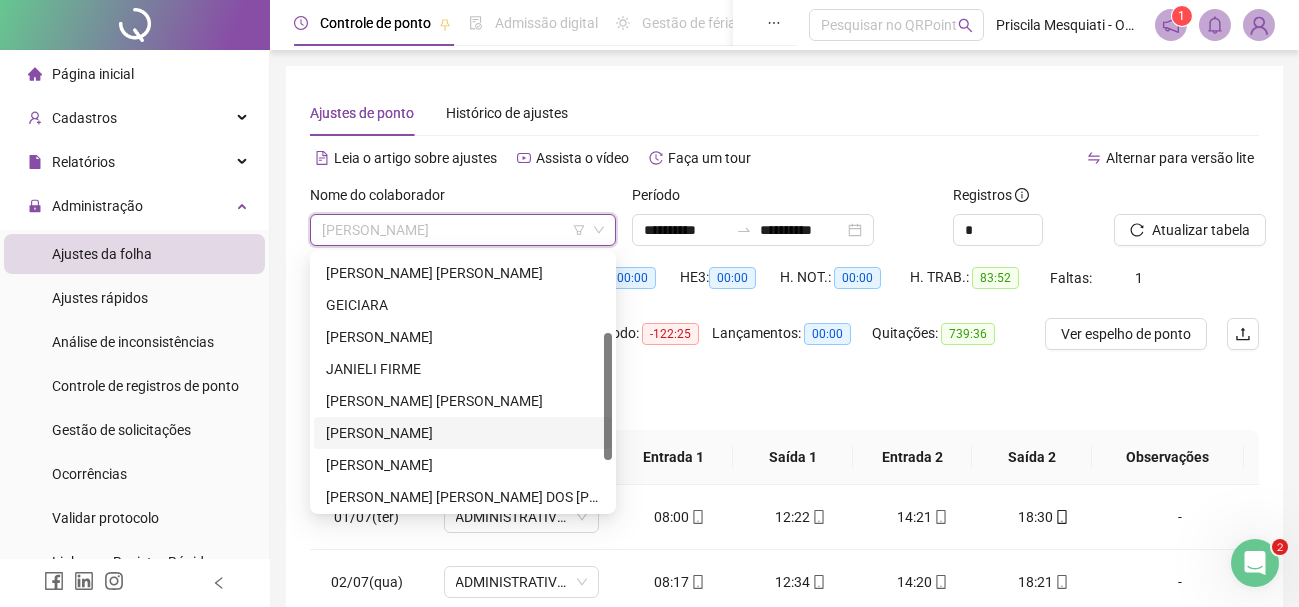 click on "[PERSON_NAME]" at bounding box center (463, 433) 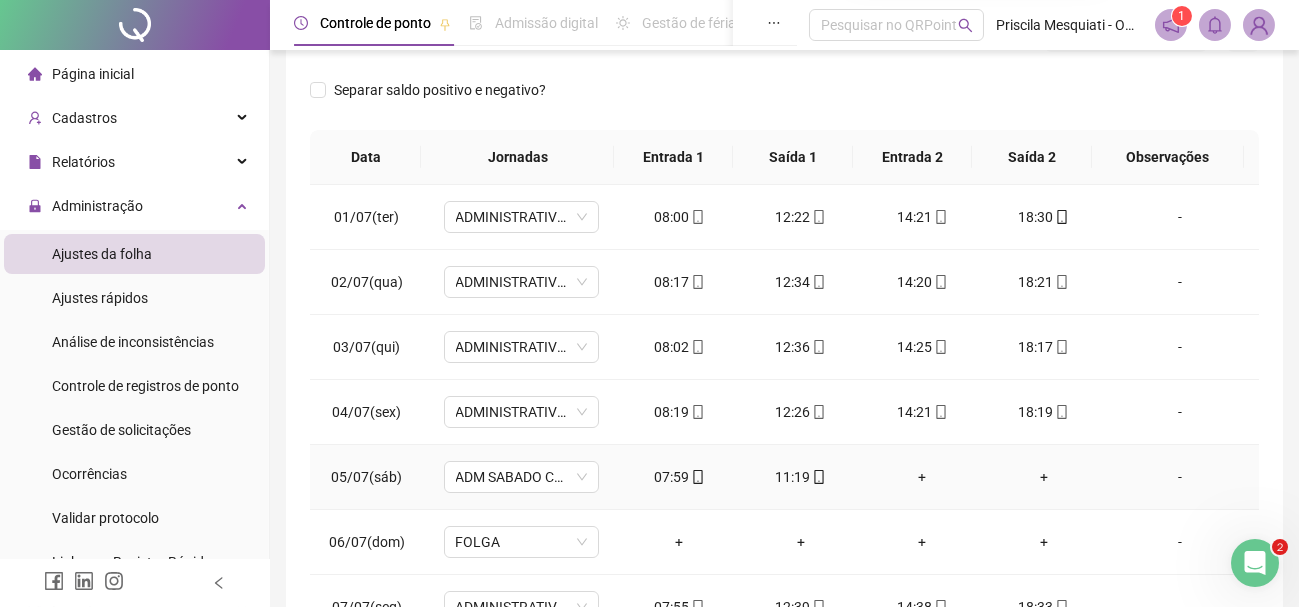 scroll, scrollTop: 305, scrollLeft: 0, axis: vertical 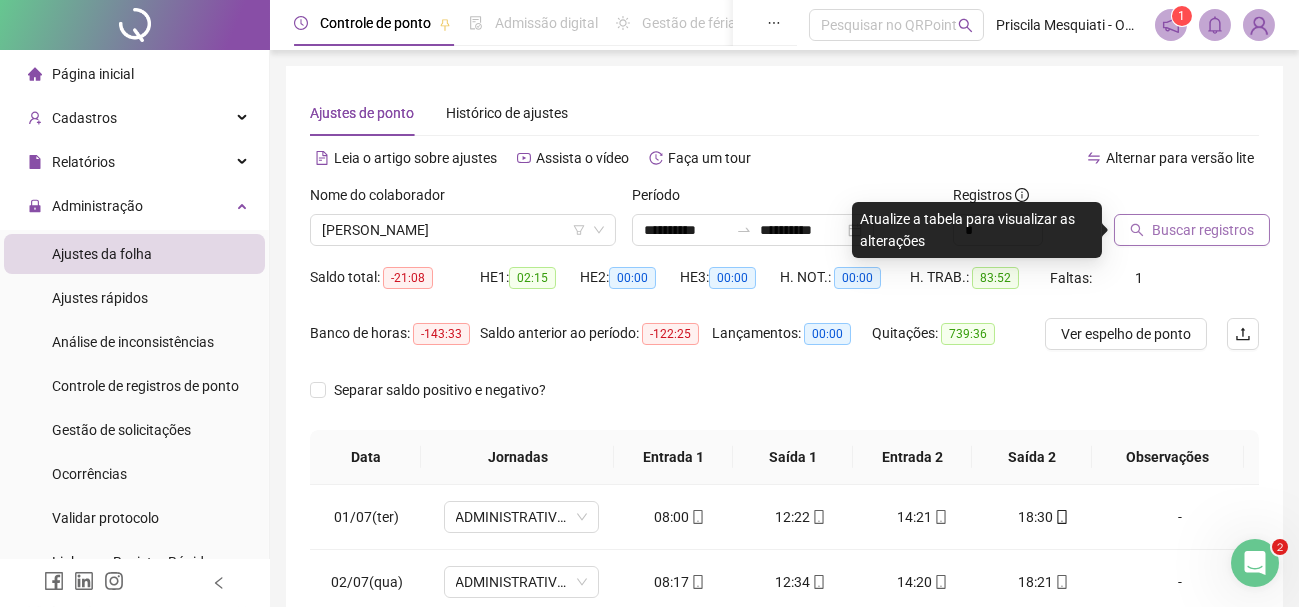click on "Buscar registros" at bounding box center (1203, 230) 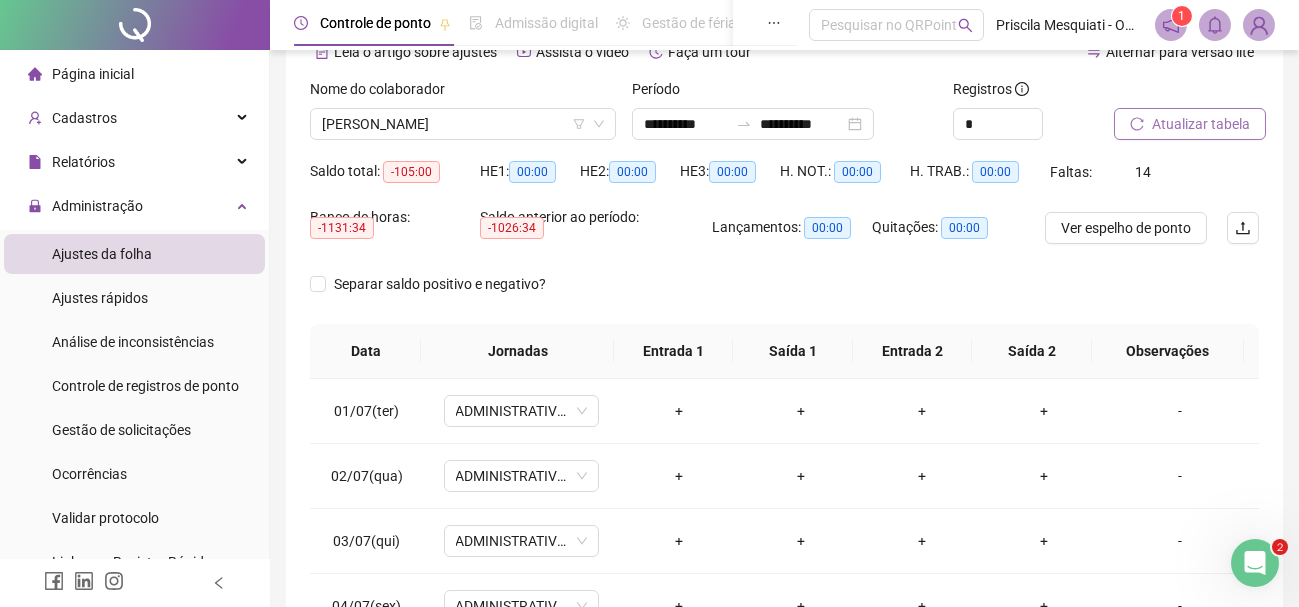 scroll, scrollTop: 415, scrollLeft: 0, axis: vertical 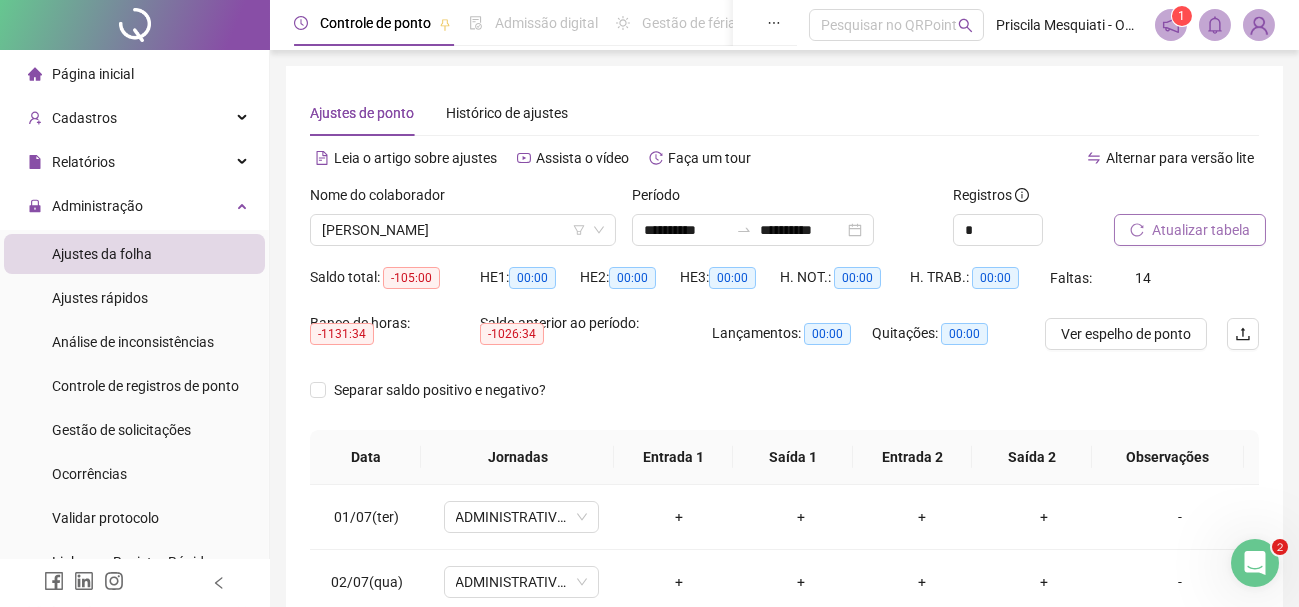 click on "Atualizar tabela" at bounding box center (1201, 230) 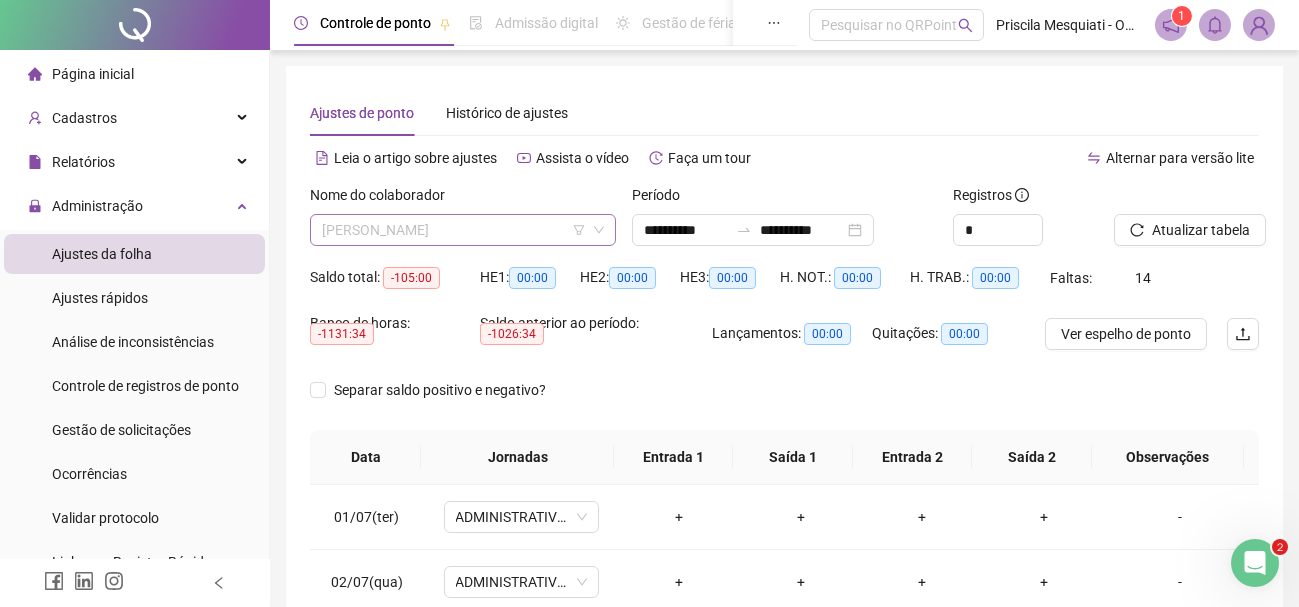 click on "[PERSON_NAME]" at bounding box center [463, 230] 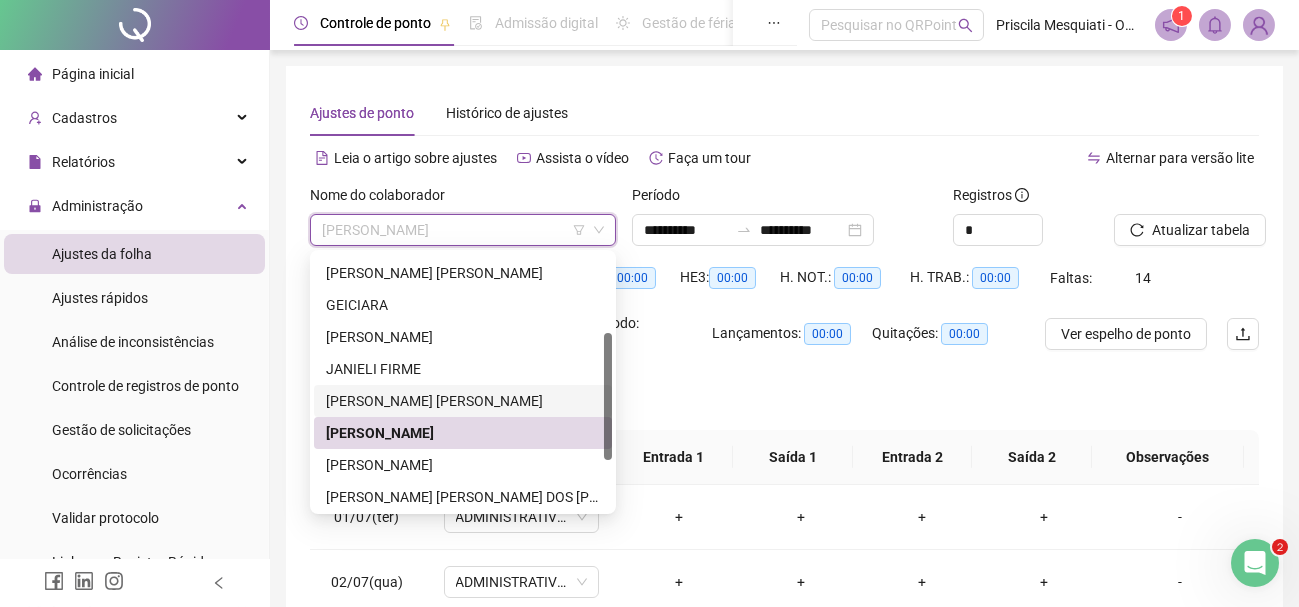 click on "[PERSON_NAME] [PERSON_NAME]" at bounding box center [463, 401] 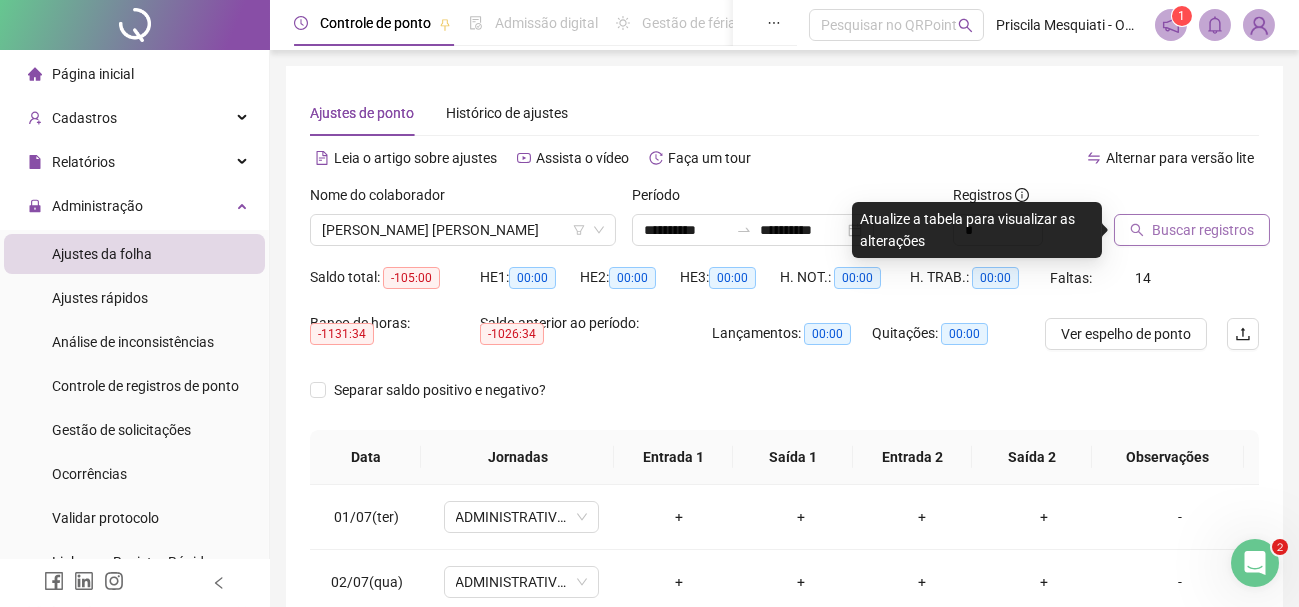 click on "Buscar registros" at bounding box center (1203, 230) 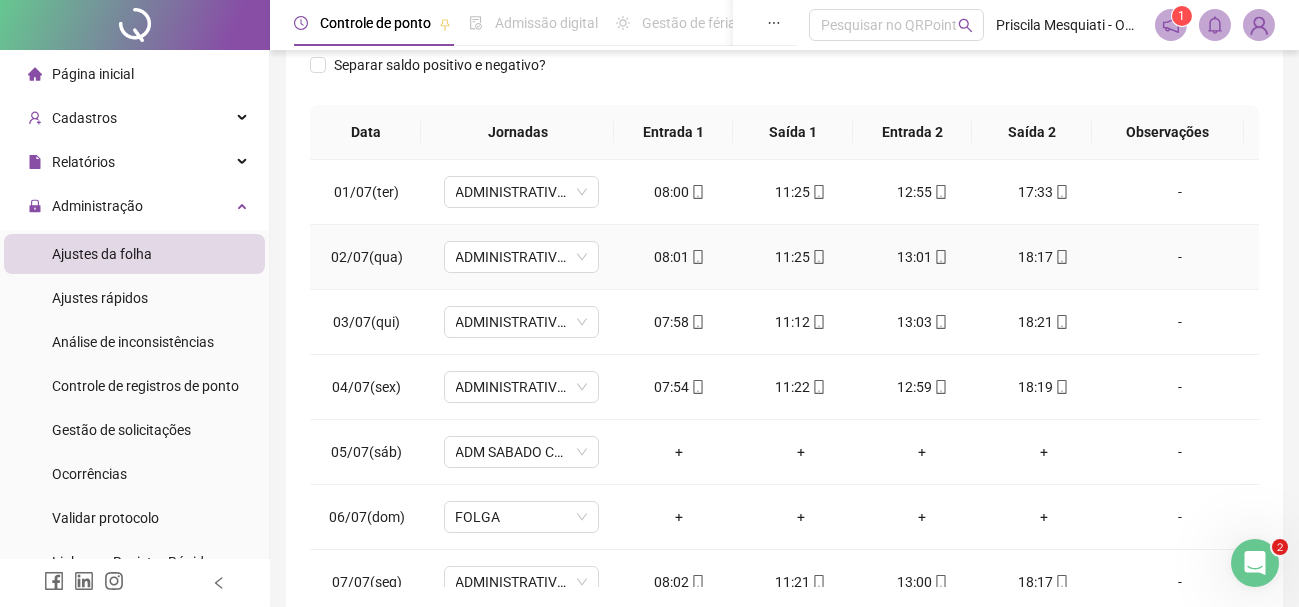 scroll, scrollTop: 415, scrollLeft: 0, axis: vertical 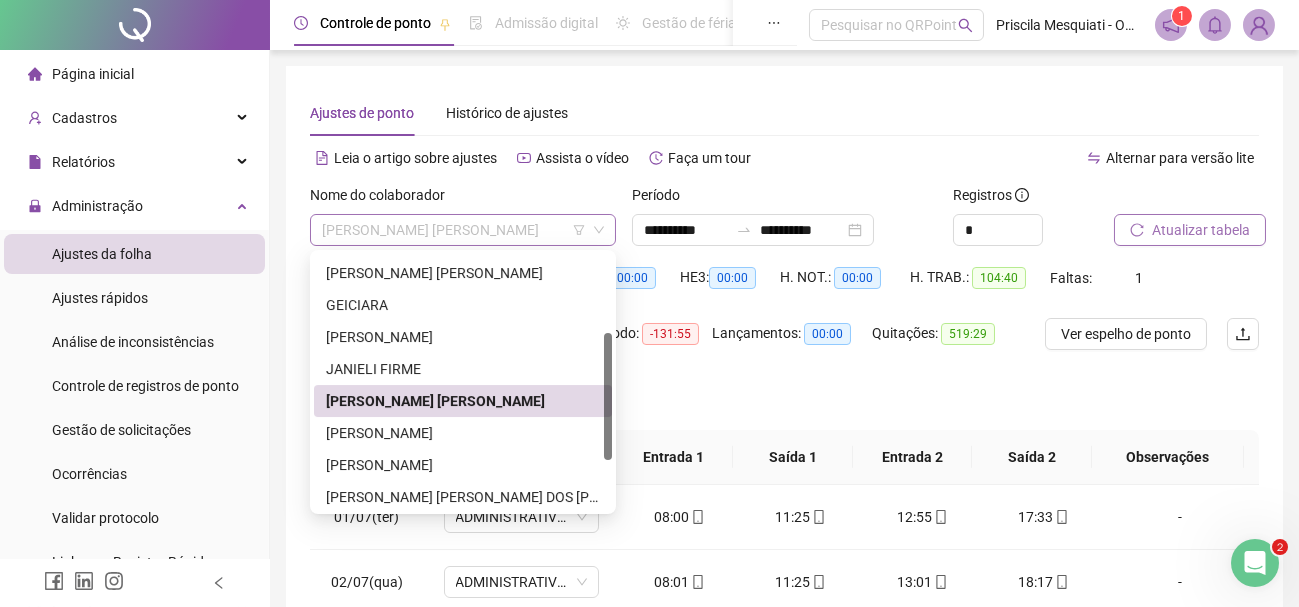 click on "[PERSON_NAME] [PERSON_NAME]" at bounding box center [463, 230] 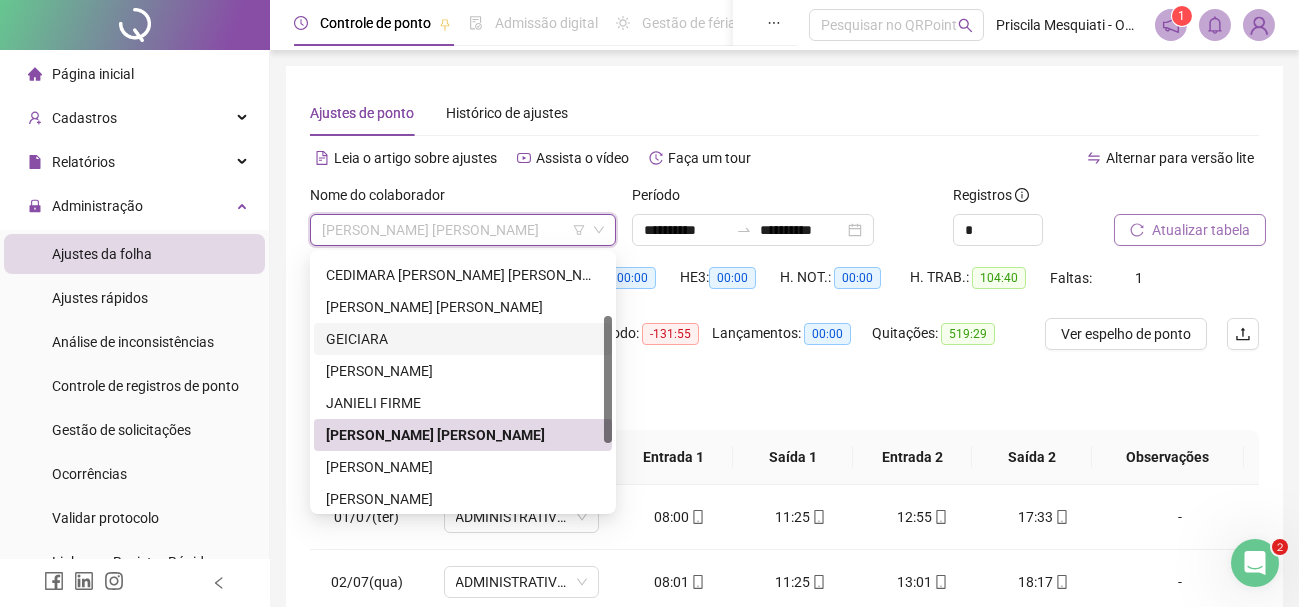 scroll, scrollTop: 124, scrollLeft: 0, axis: vertical 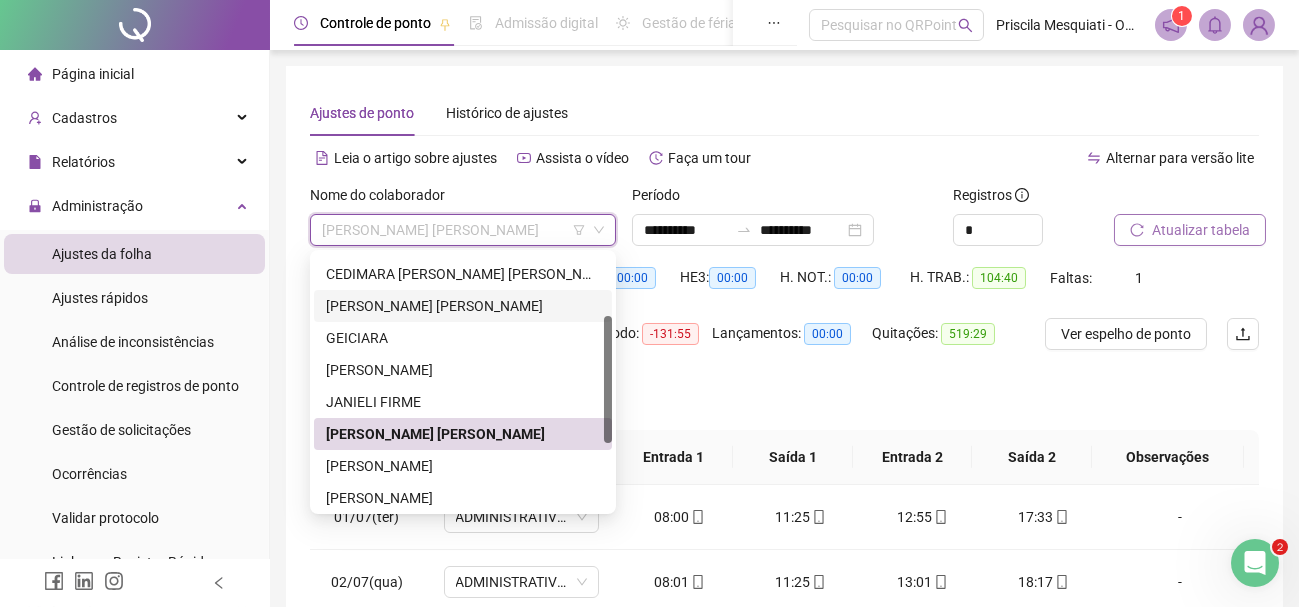 click on "[PERSON_NAME] [PERSON_NAME]" at bounding box center [463, 306] 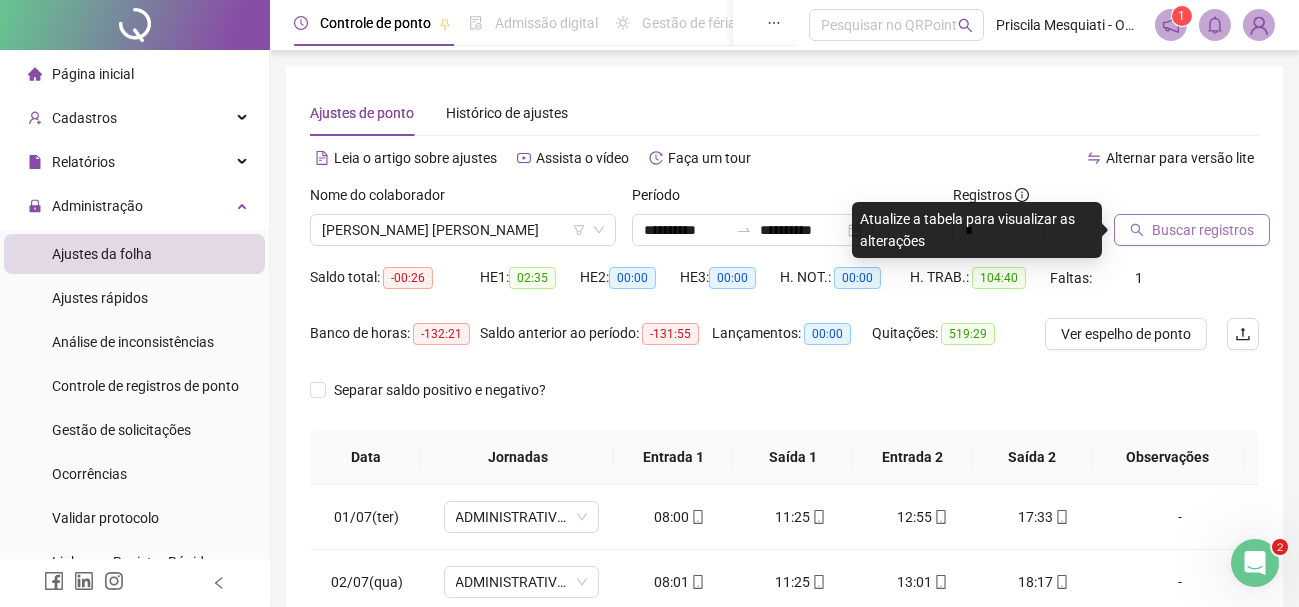 click on "Buscar registros" at bounding box center (1203, 230) 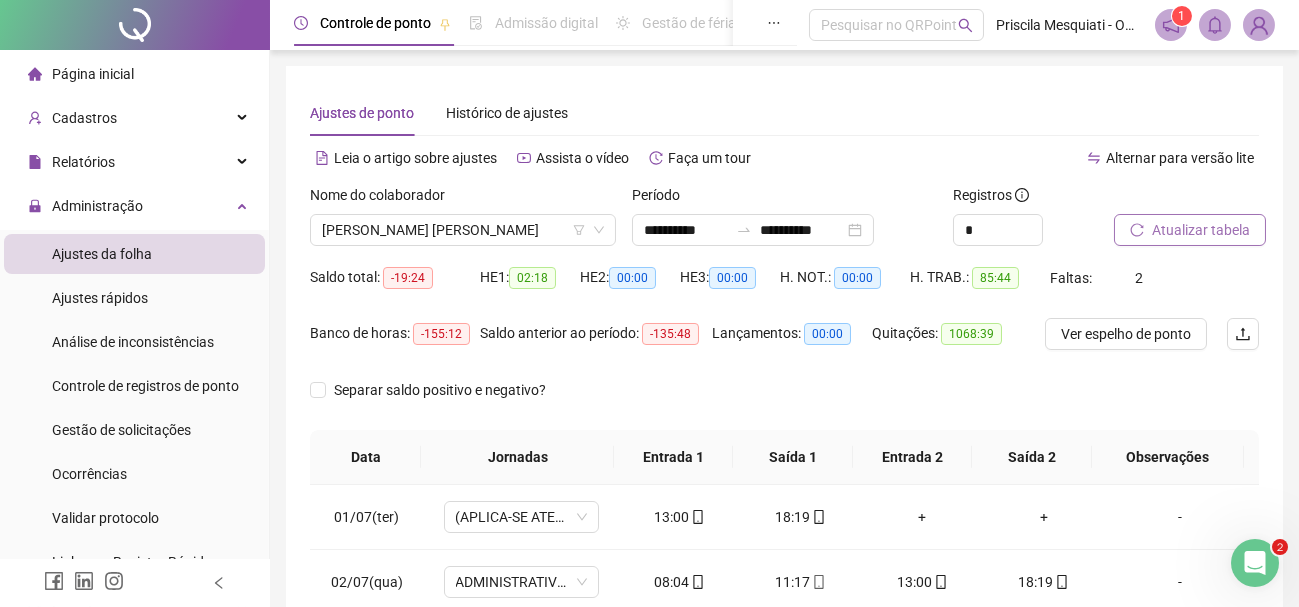 scroll, scrollTop: 415, scrollLeft: 0, axis: vertical 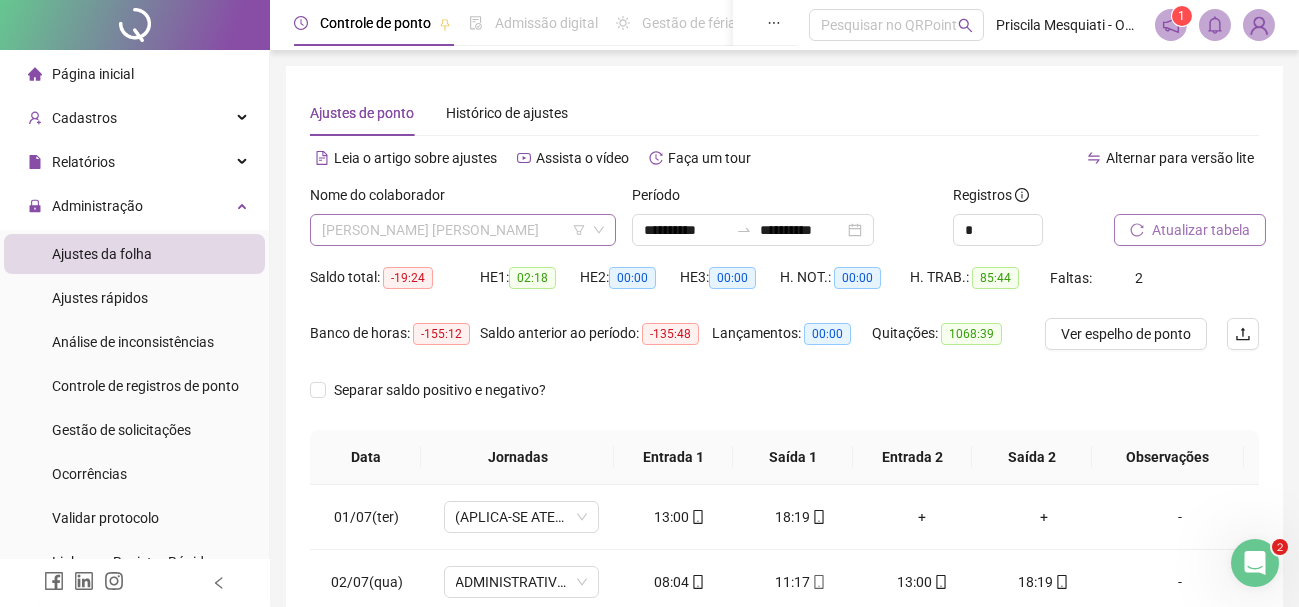 click on "[PERSON_NAME] [PERSON_NAME]" at bounding box center [463, 230] 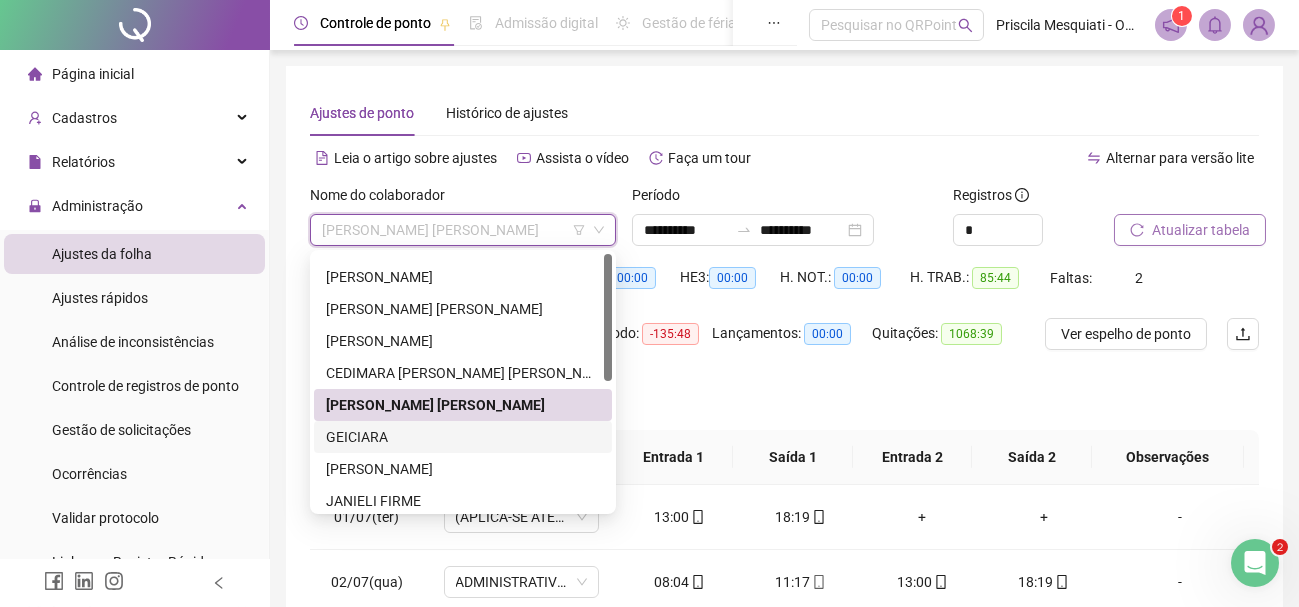 scroll, scrollTop: 0, scrollLeft: 0, axis: both 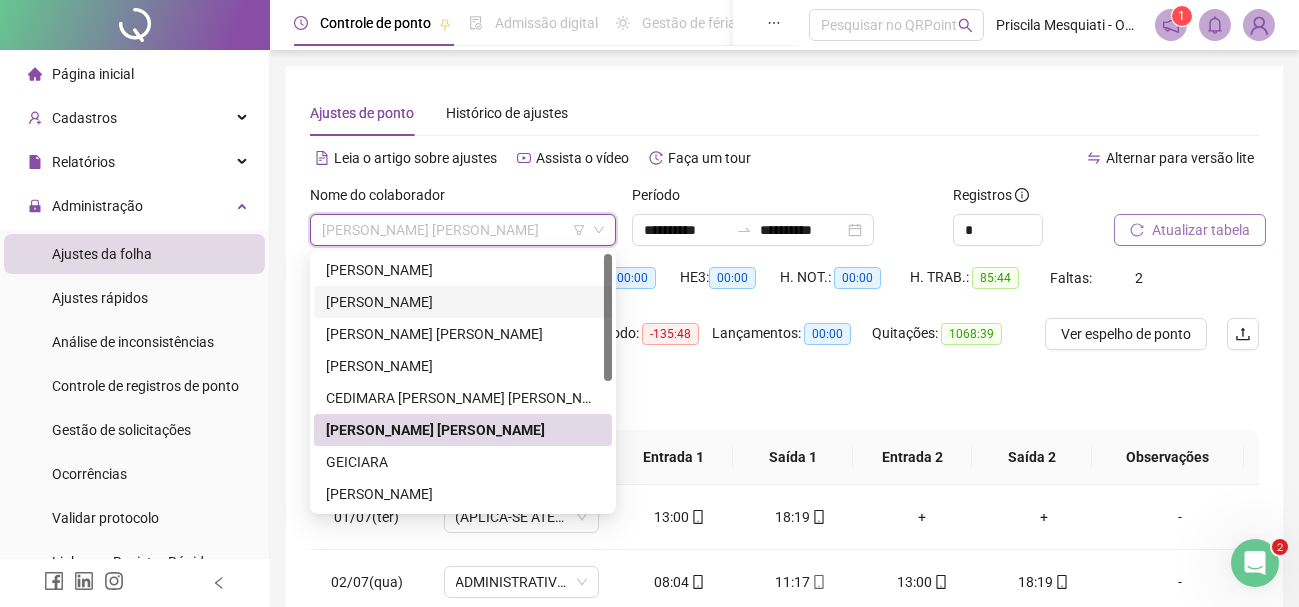 click on "[PERSON_NAME]" at bounding box center (463, 302) 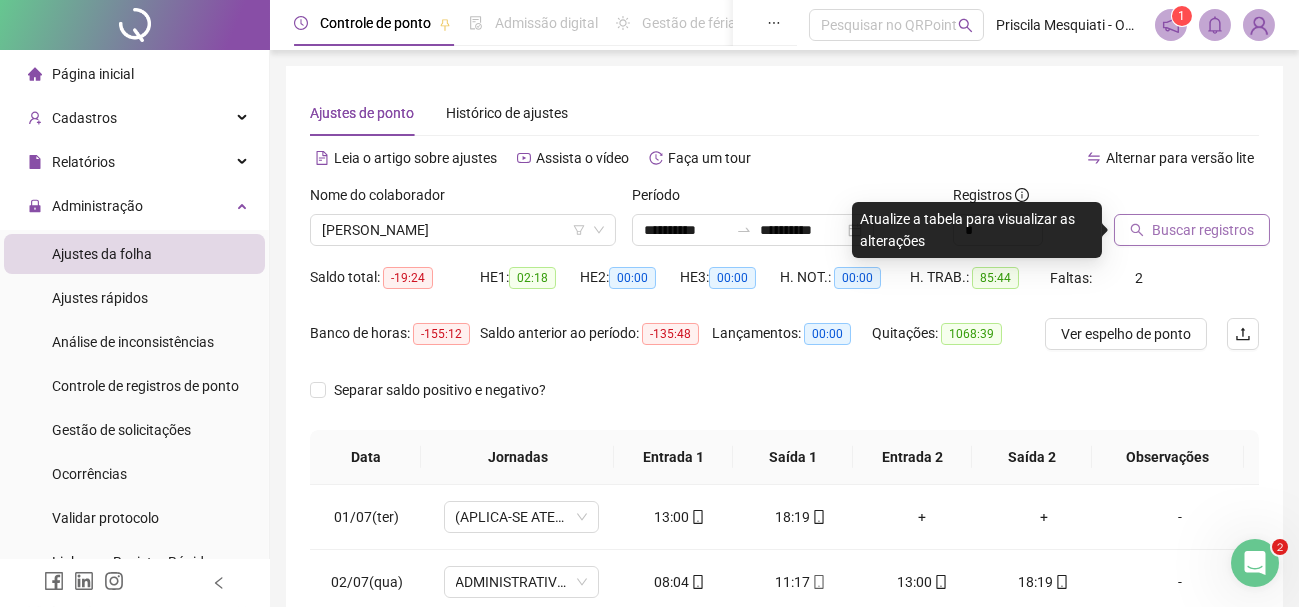 click on "Buscar registros" at bounding box center (1203, 230) 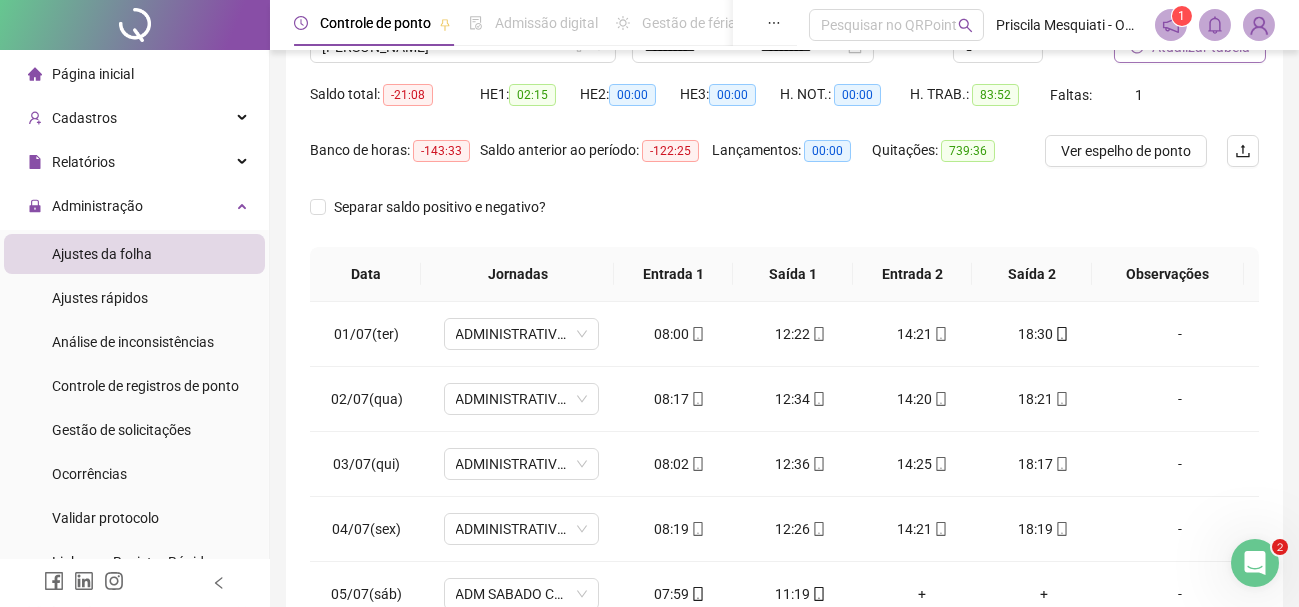 scroll, scrollTop: 185, scrollLeft: 0, axis: vertical 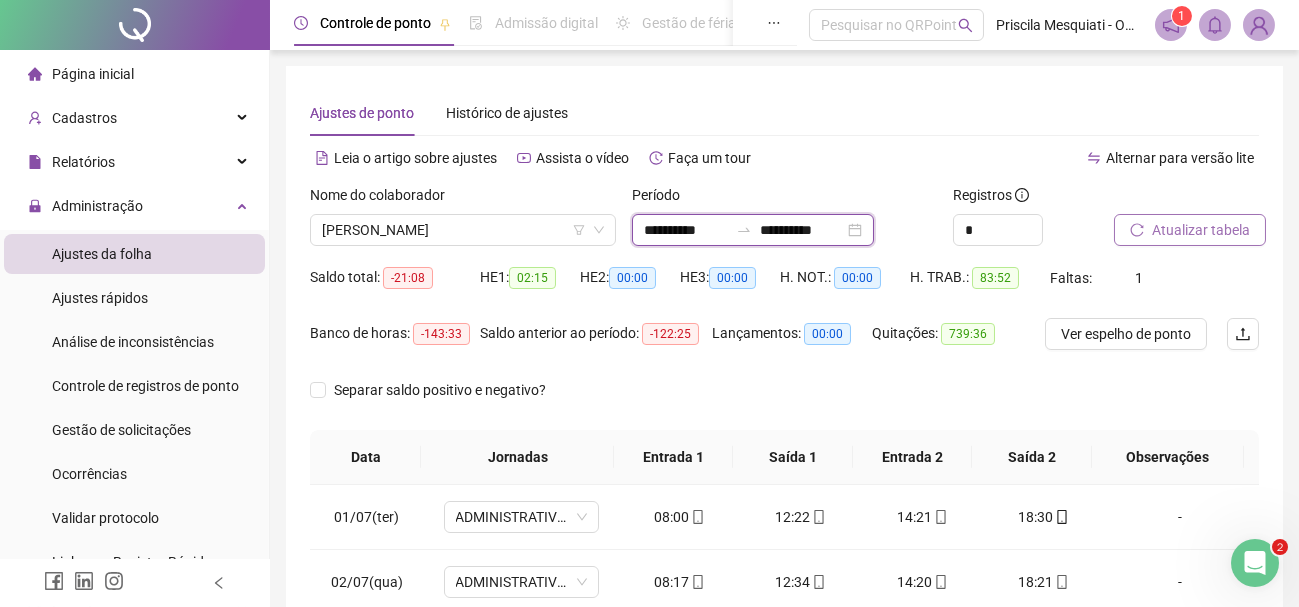 click on "**********" at bounding box center [686, 230] 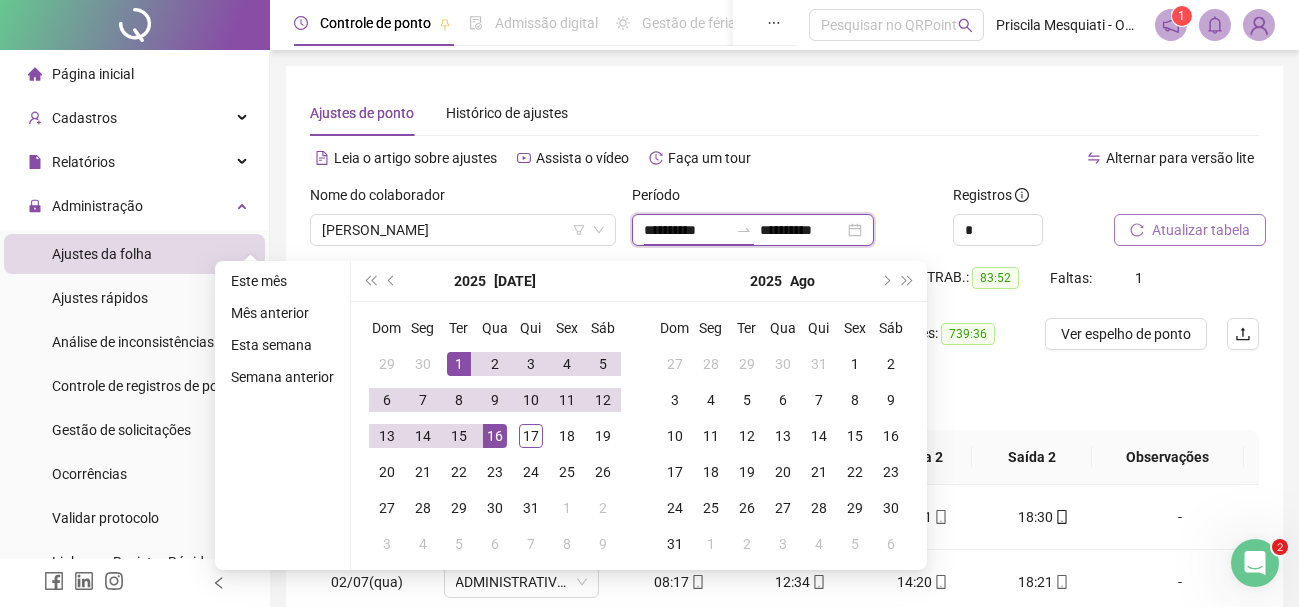 type on "**********" 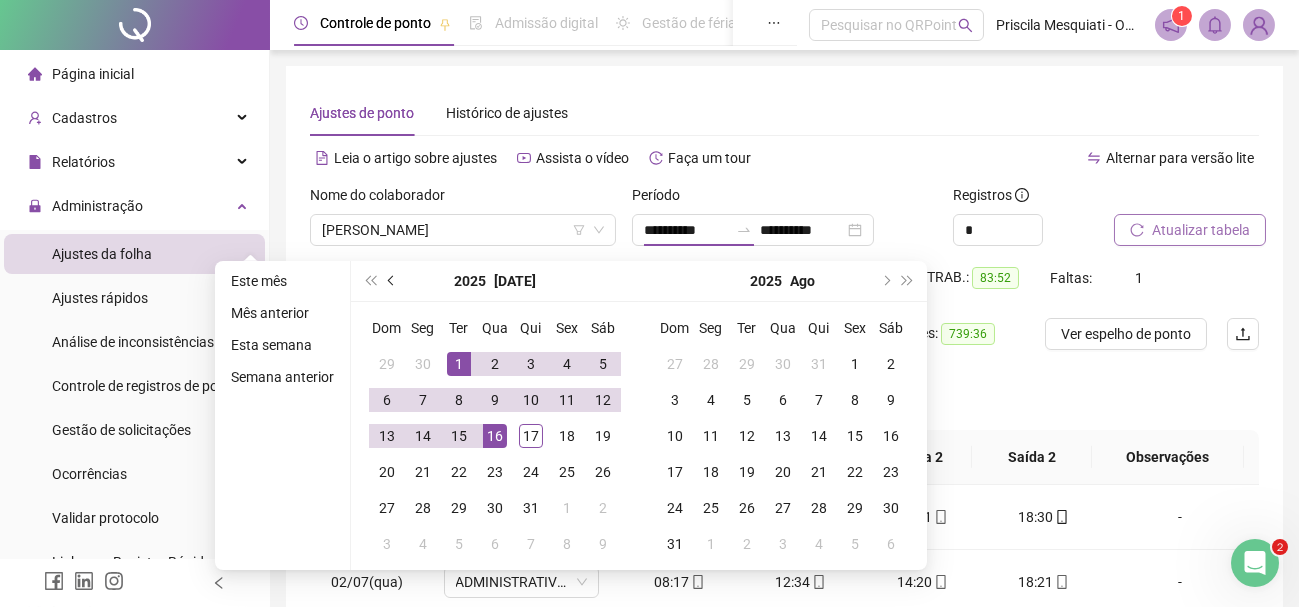 click at bounding box center [393, 281] 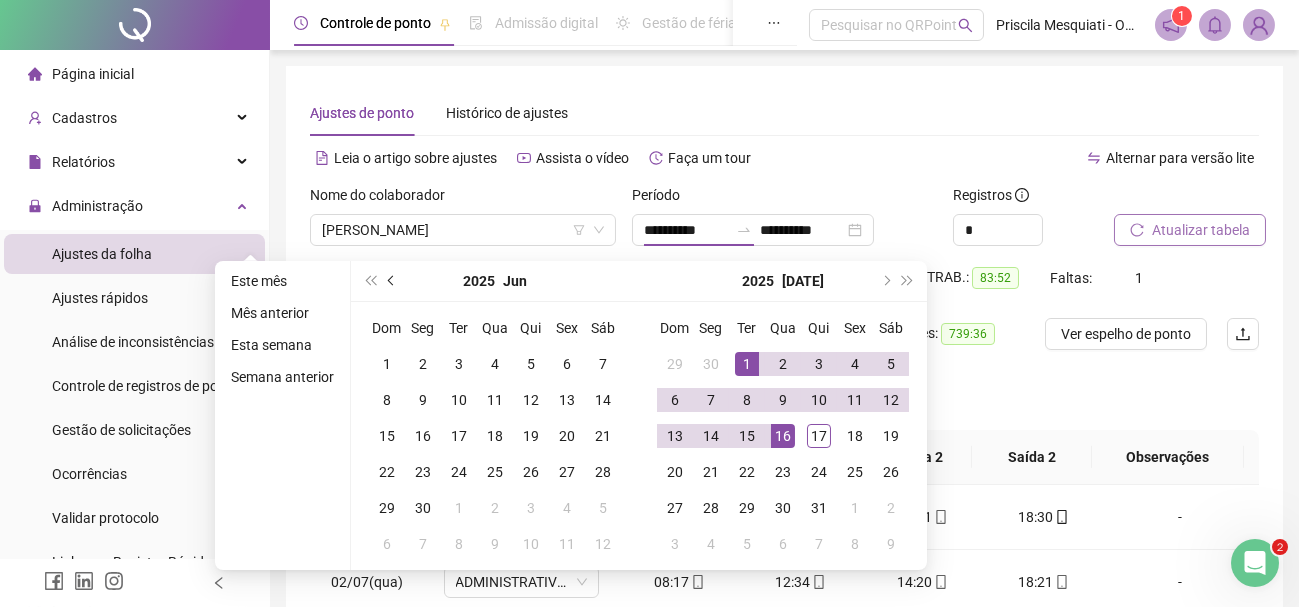 click at bounding box center [393, 281] 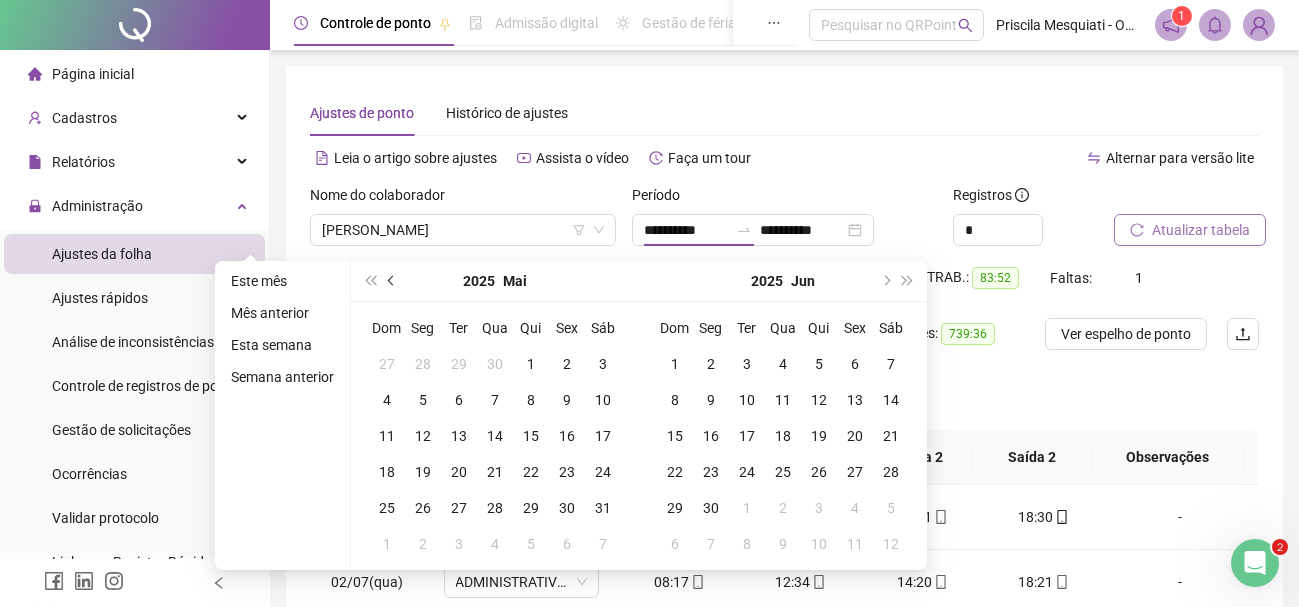 click at bounding box center [393, 281] 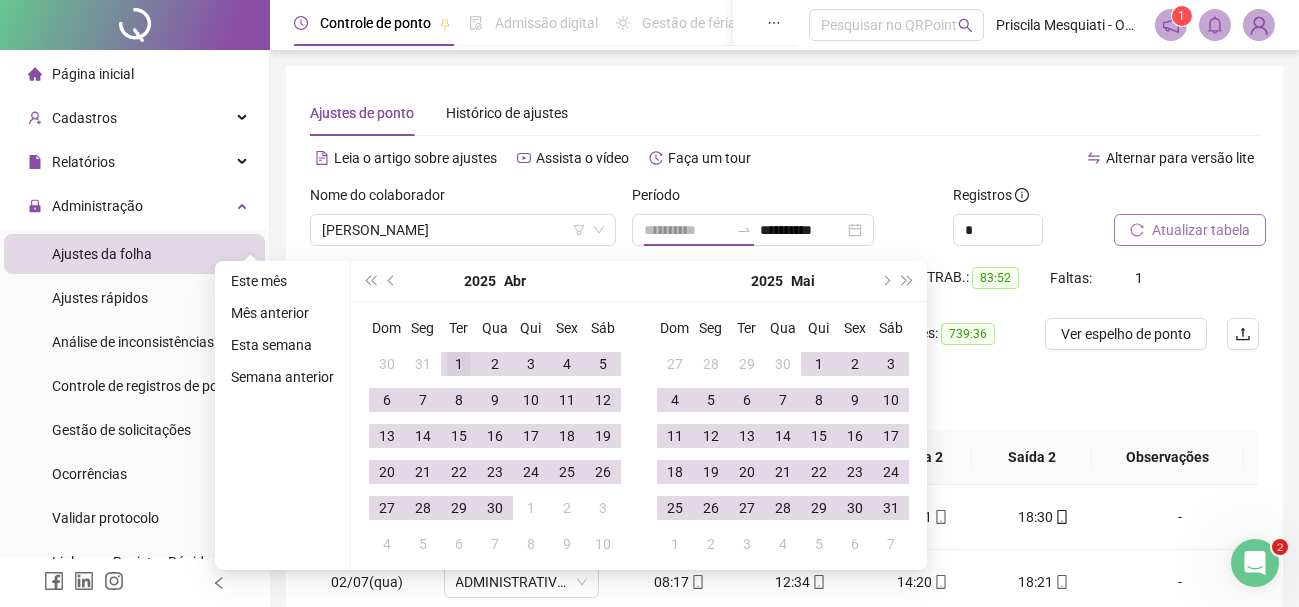 type on "**********" 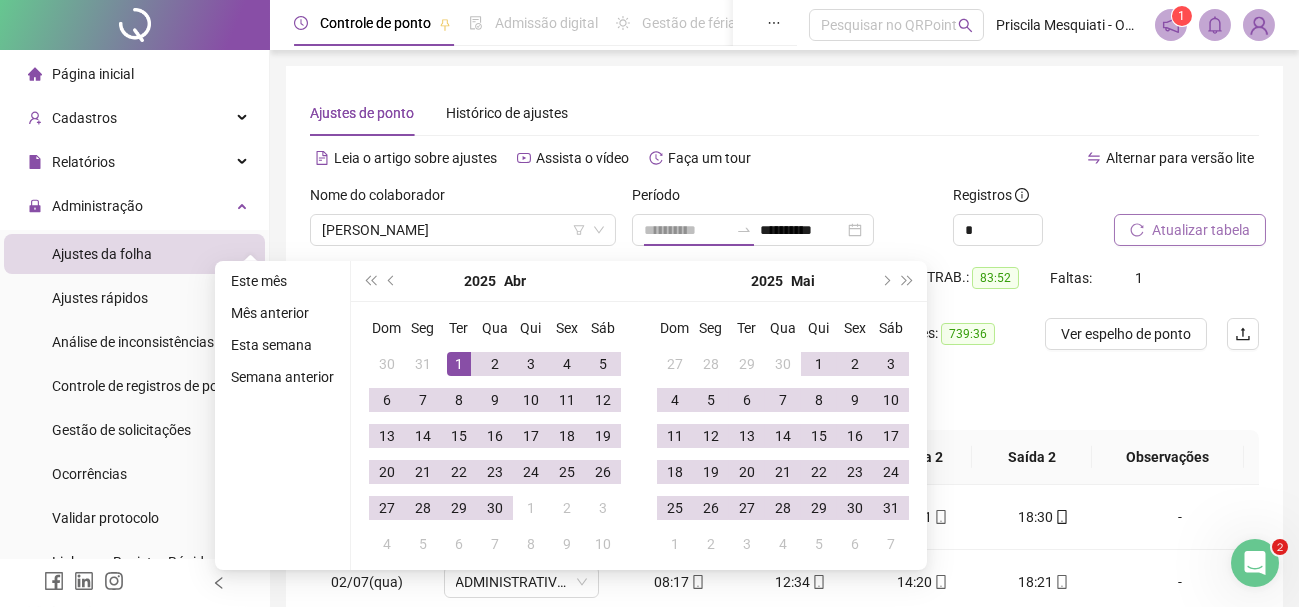 click on "1" at bounding box center [459, 364] 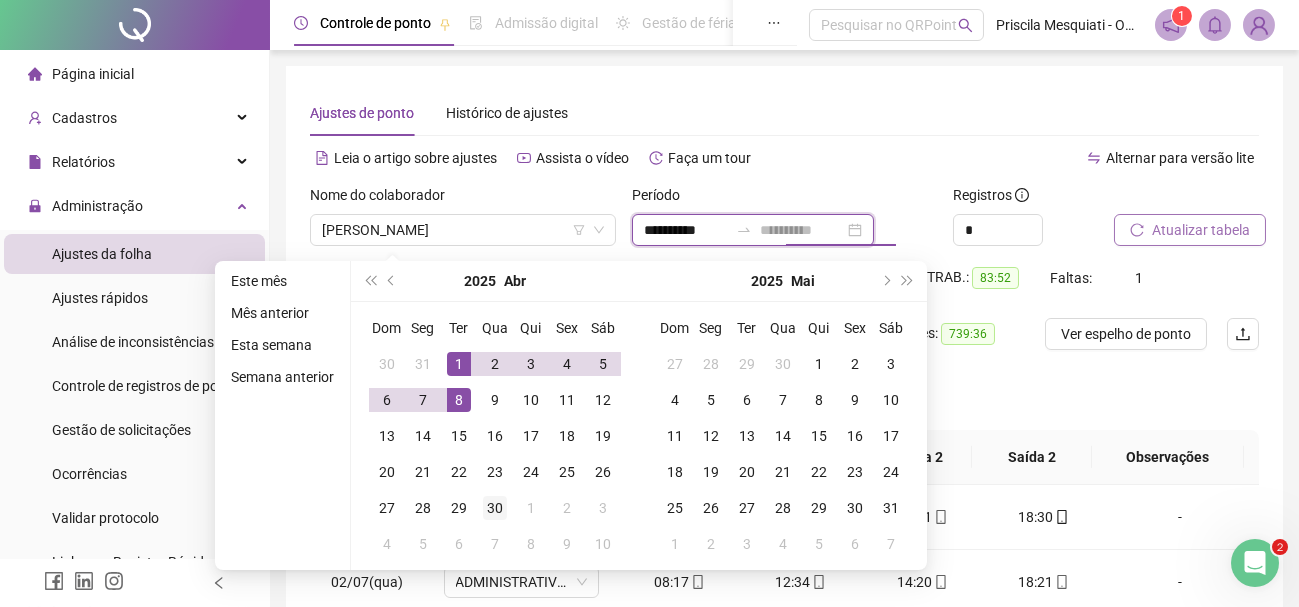 type on "**********" 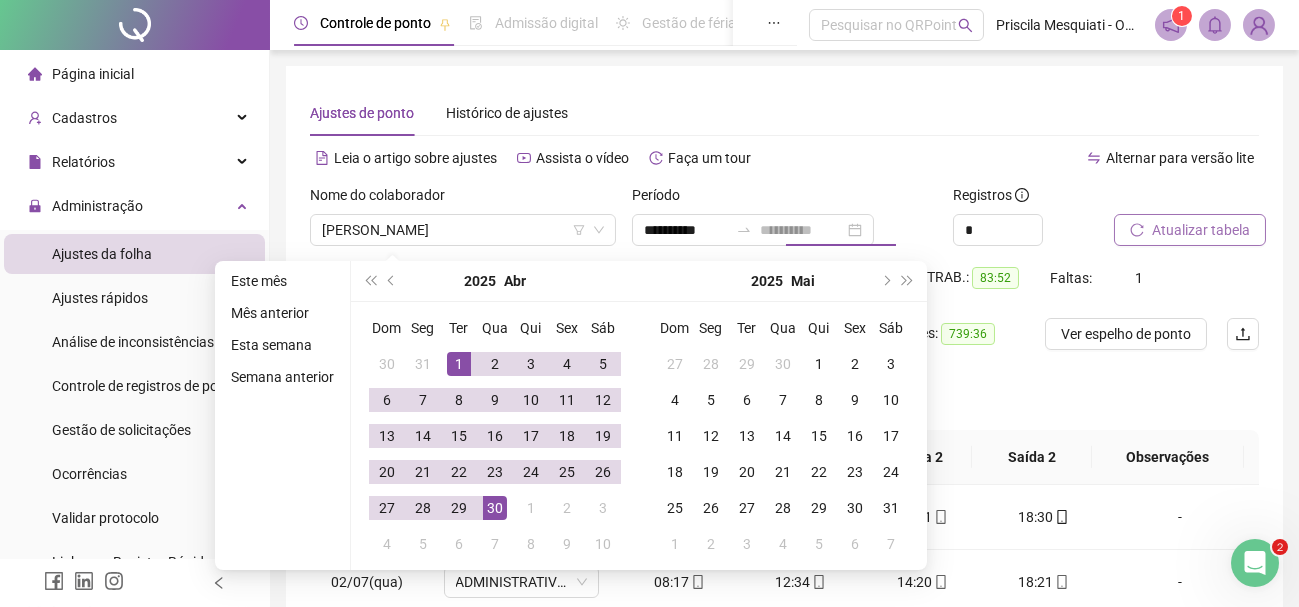 click on "30" at bounding box center [495, 508] 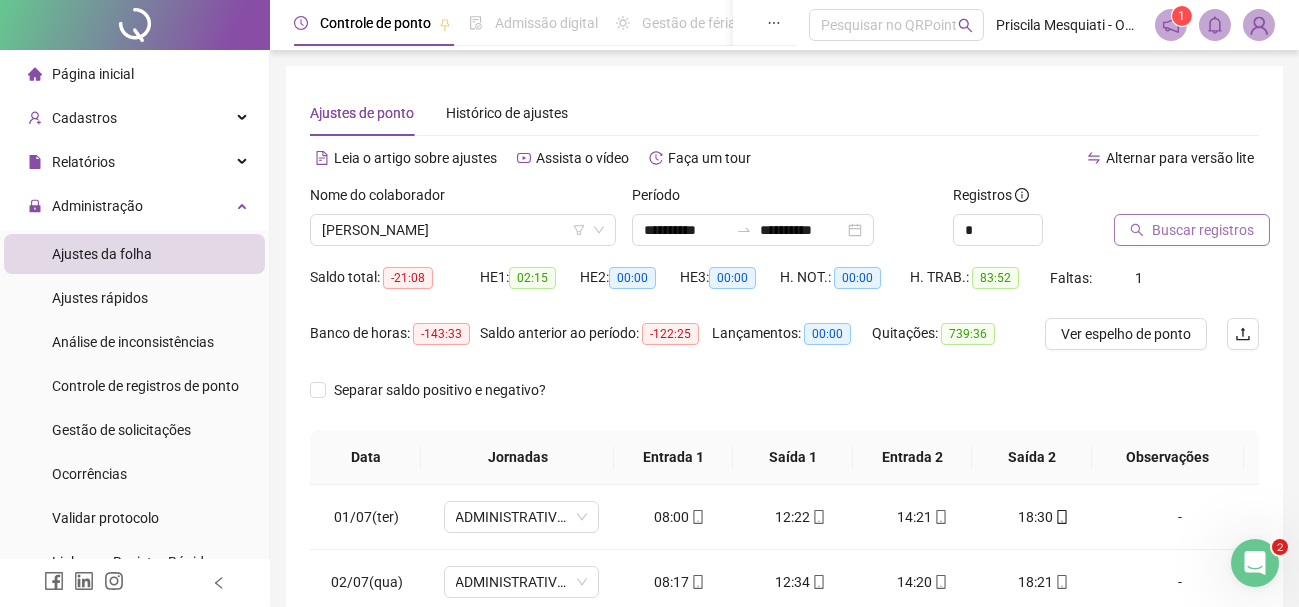 click on "Buscar registros" at bounding box center [1203, 230] 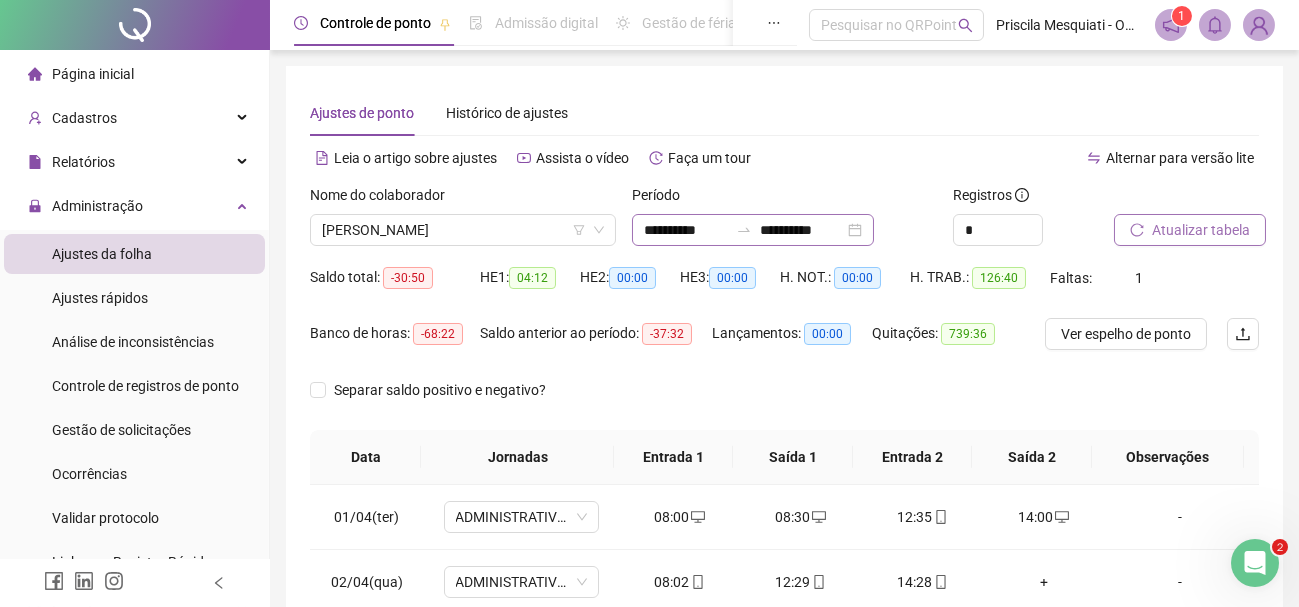 click 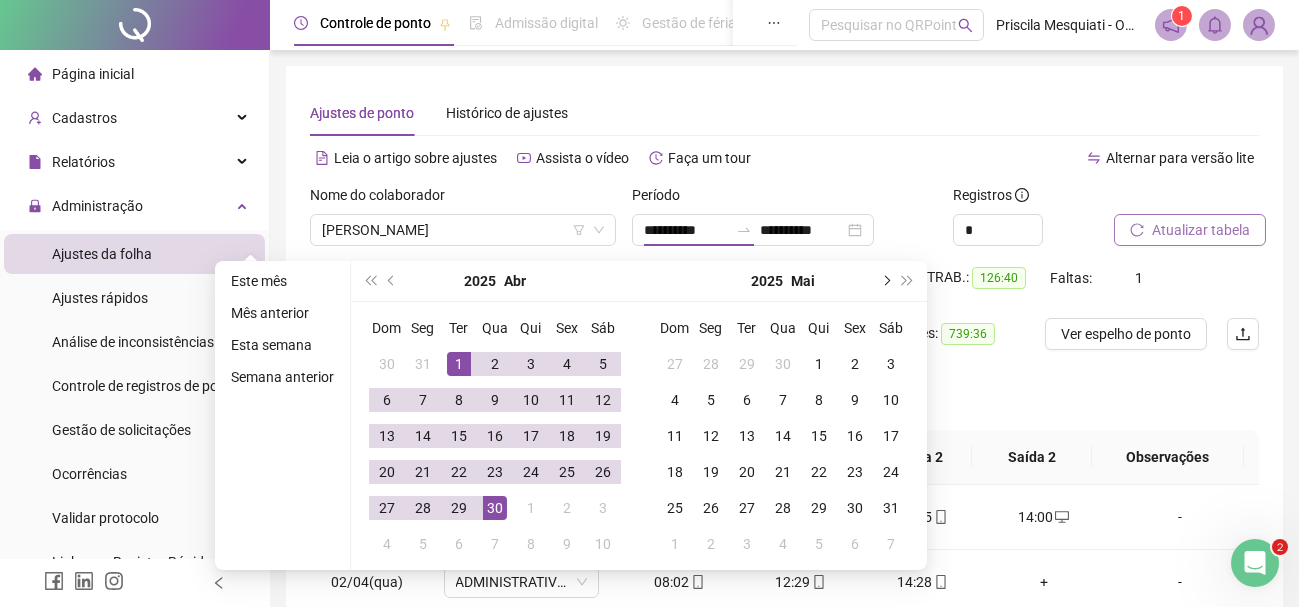 click at bounding box center [885, 281] 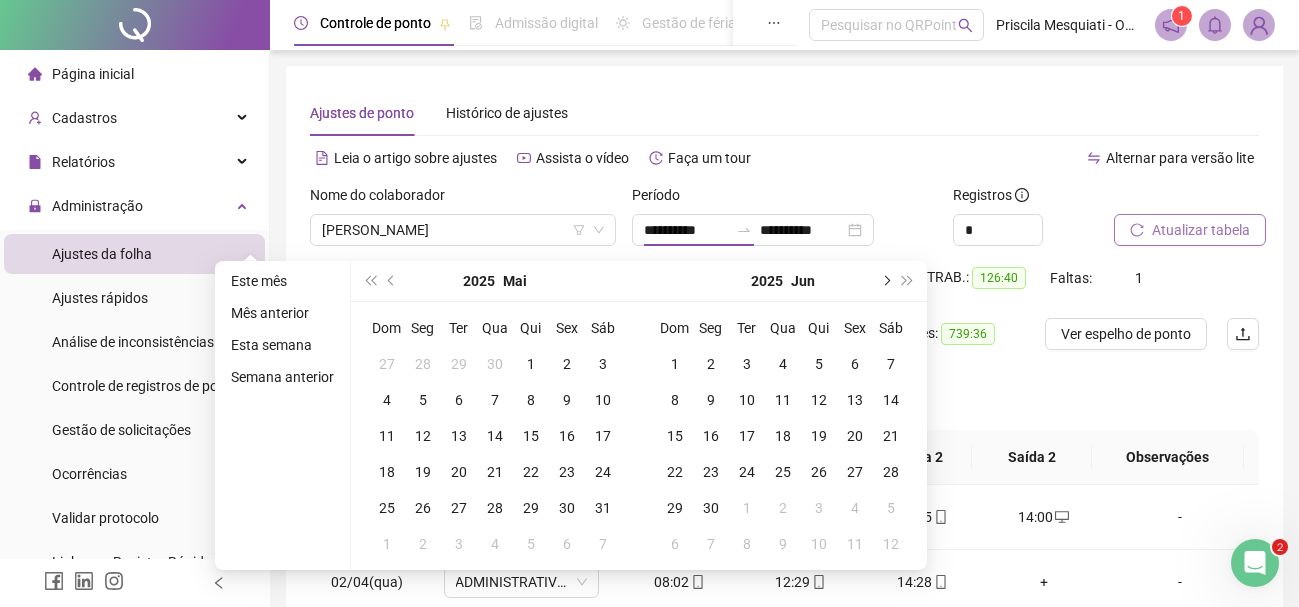 click at bounding box center [885, 281] 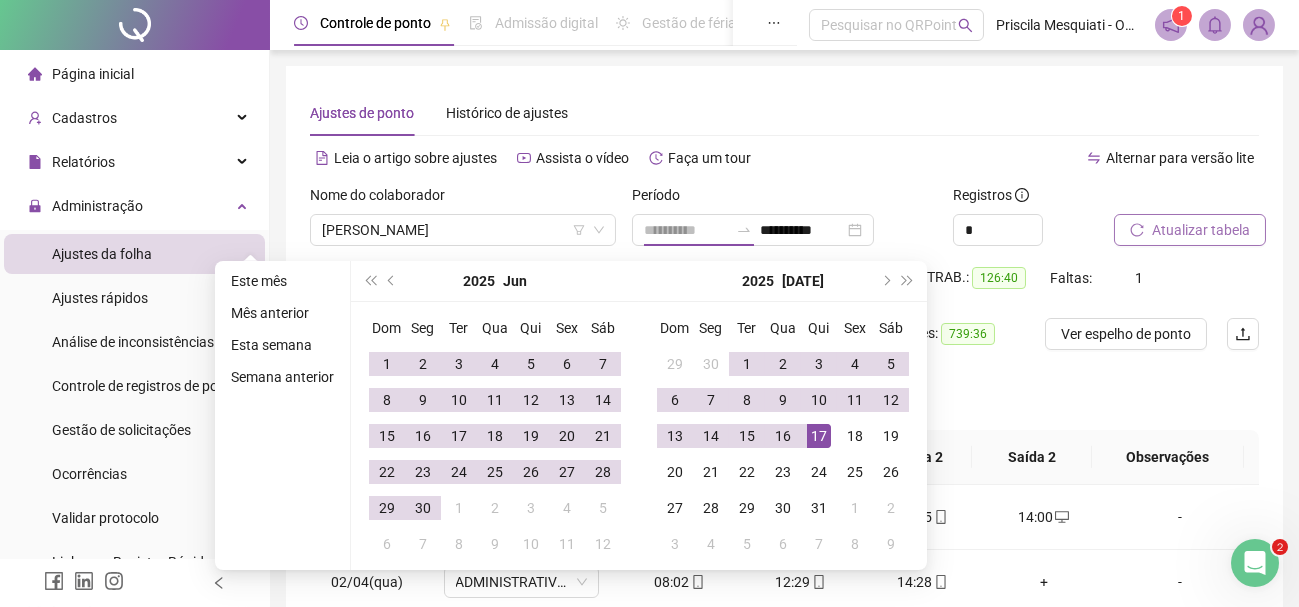 type on "**********" 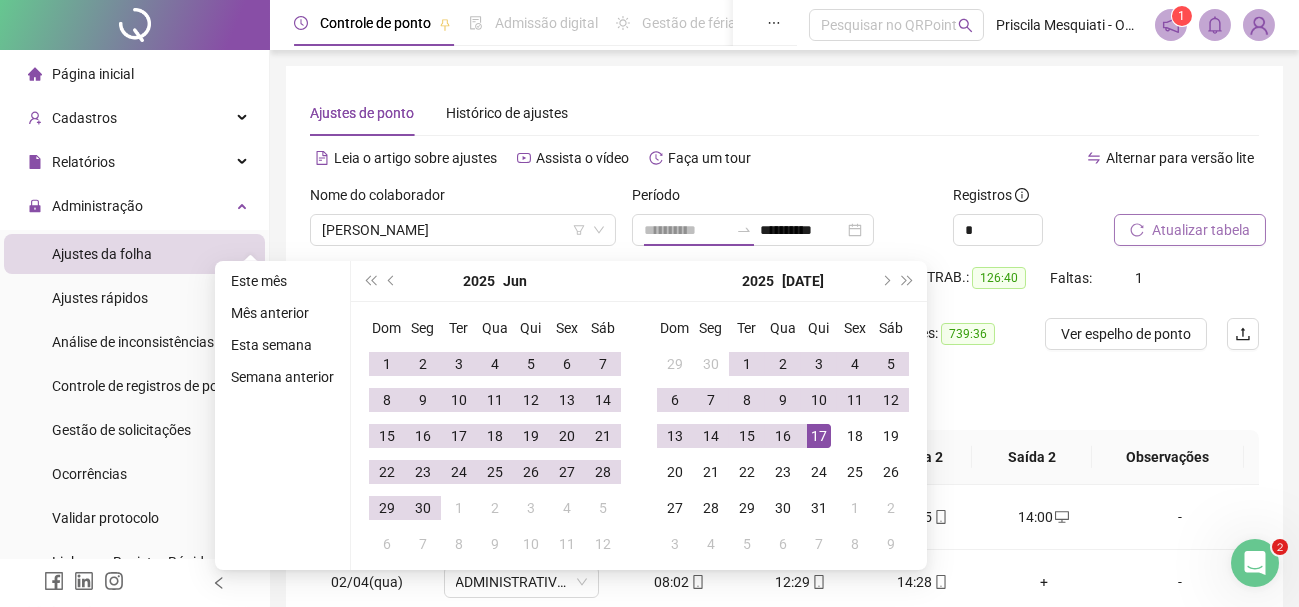 click on "17" at bounding box center (819, 436) 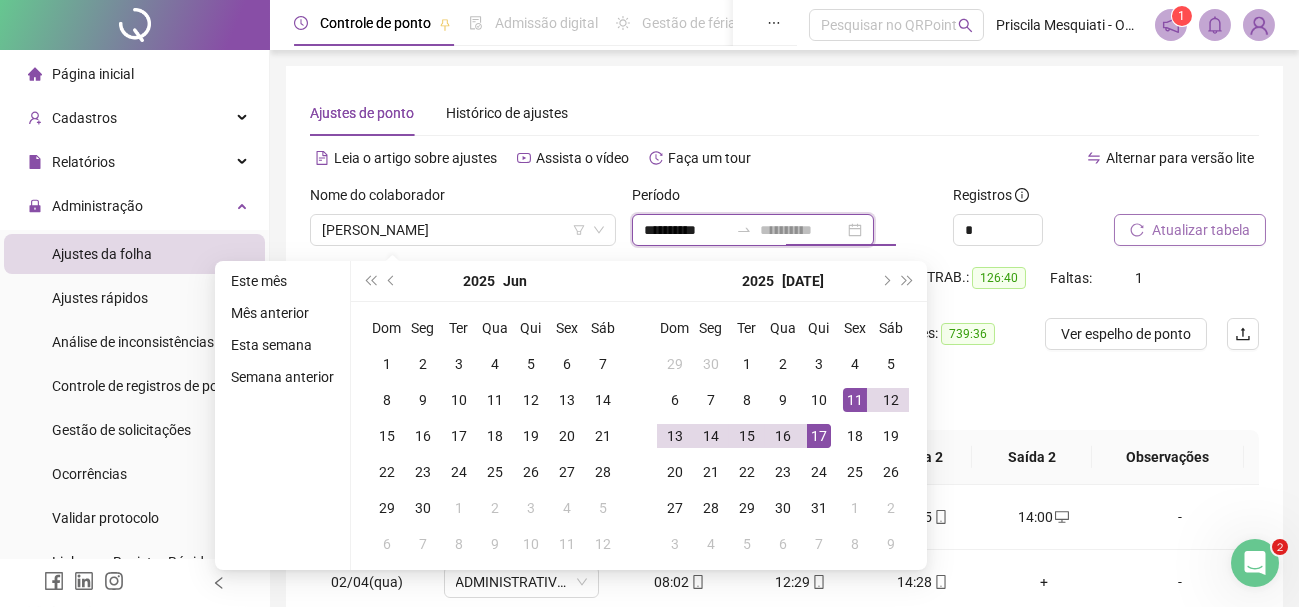 type on "**********" 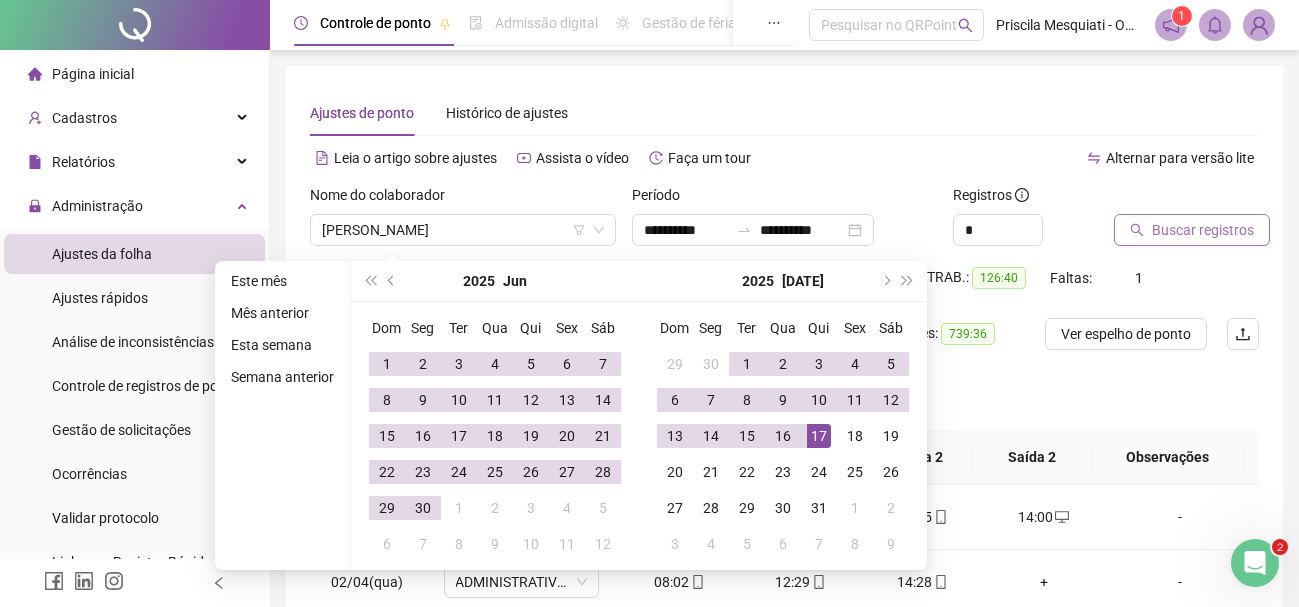 type on "**********" 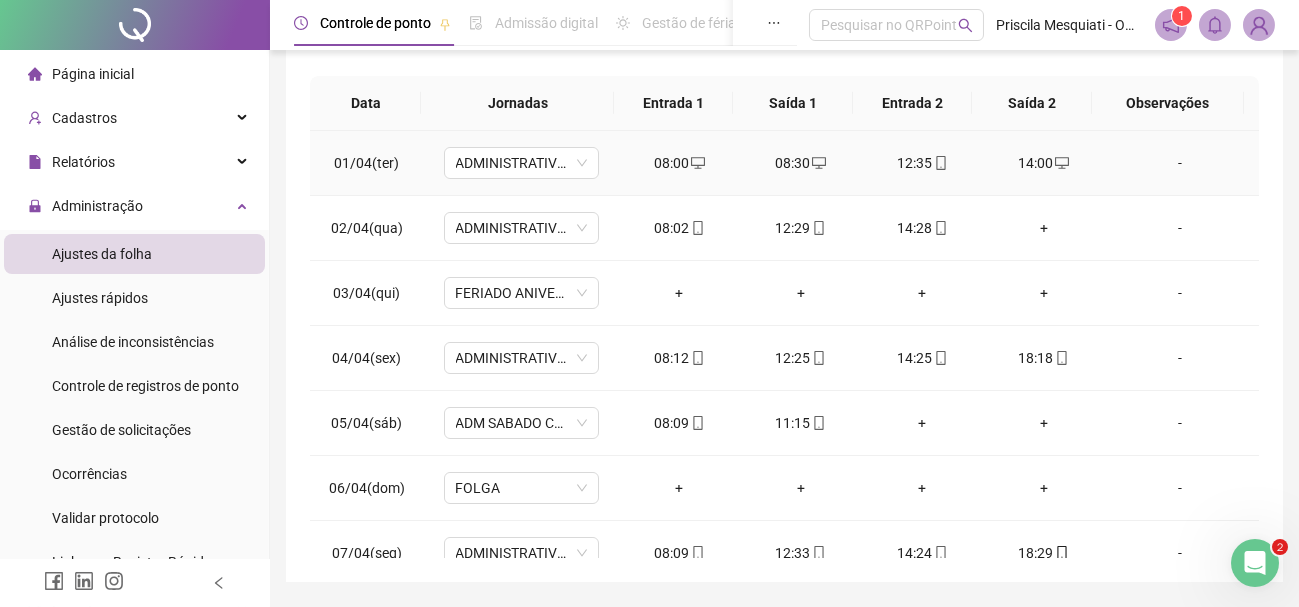 scroll, scrollTop: 355, scrollLeft: 0, axis: vertical 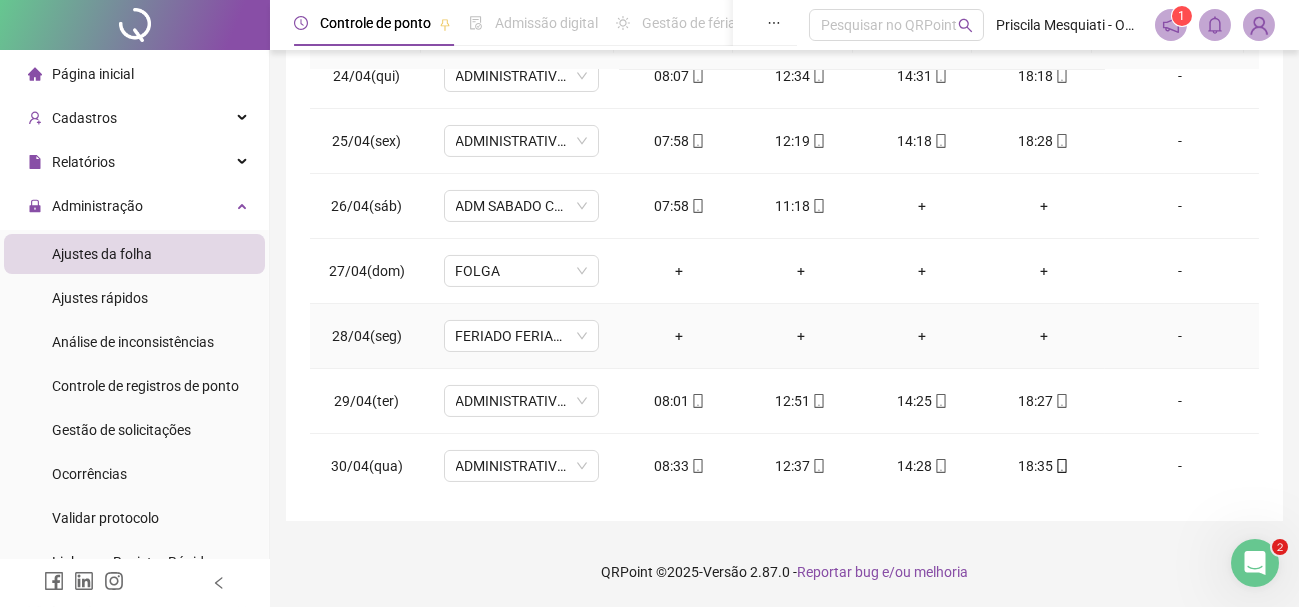 type 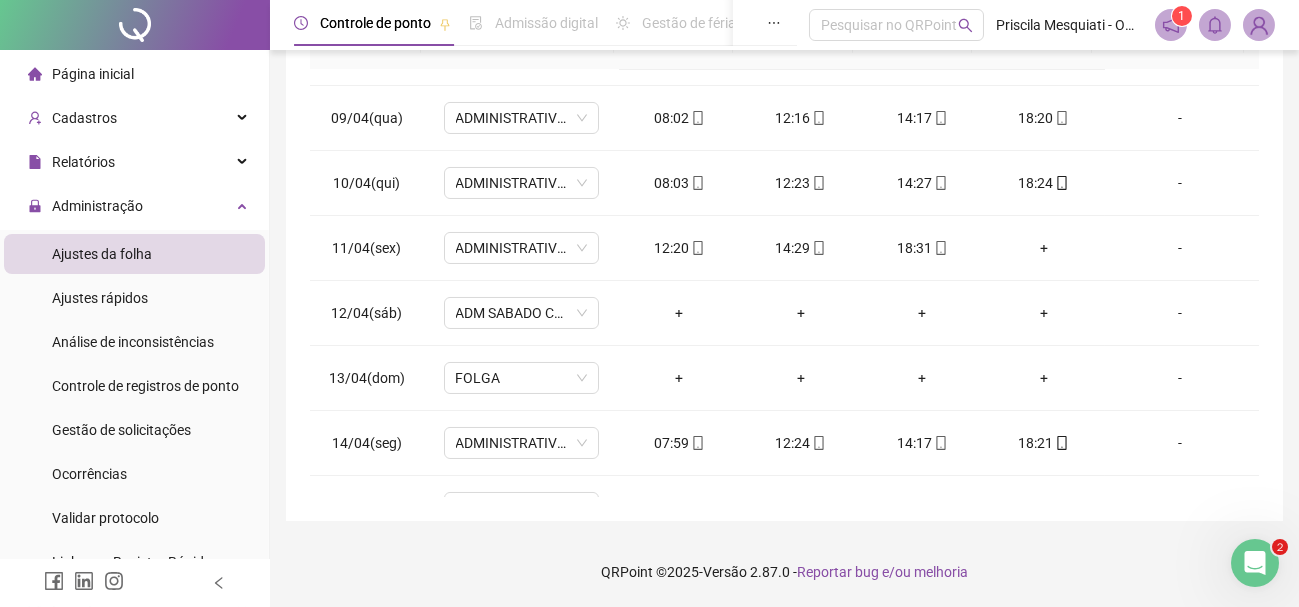 scroll, scrollTop: 0, scrollLeft: 0, axis: both 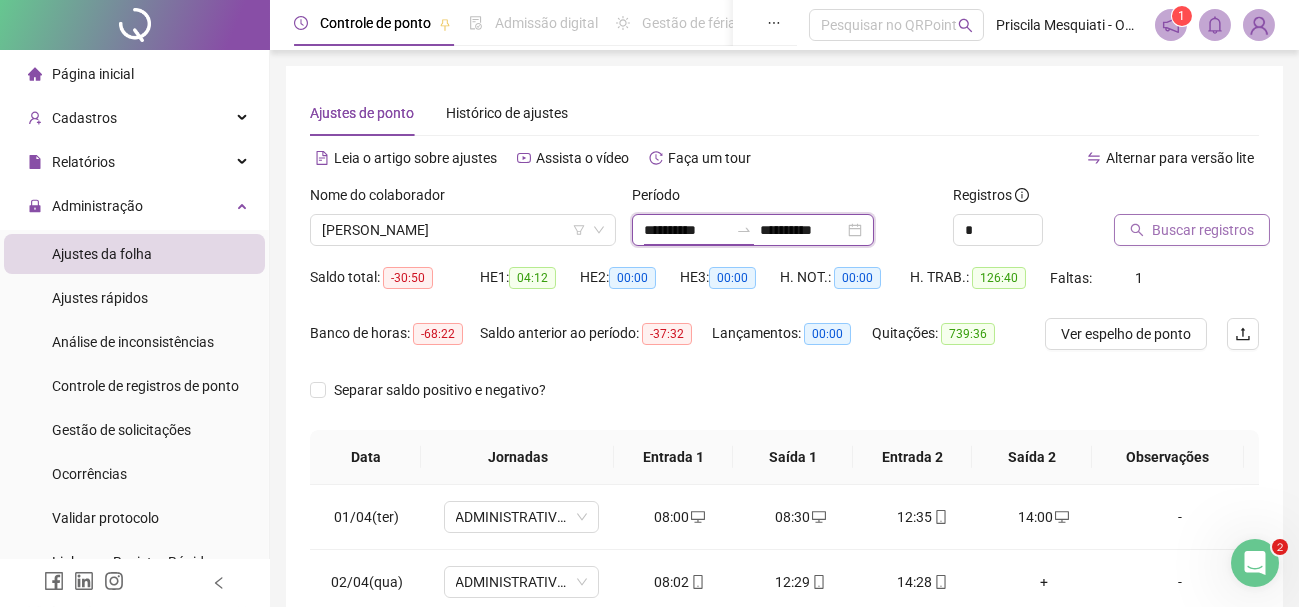click on "**********" at bounding box center (686, 230) 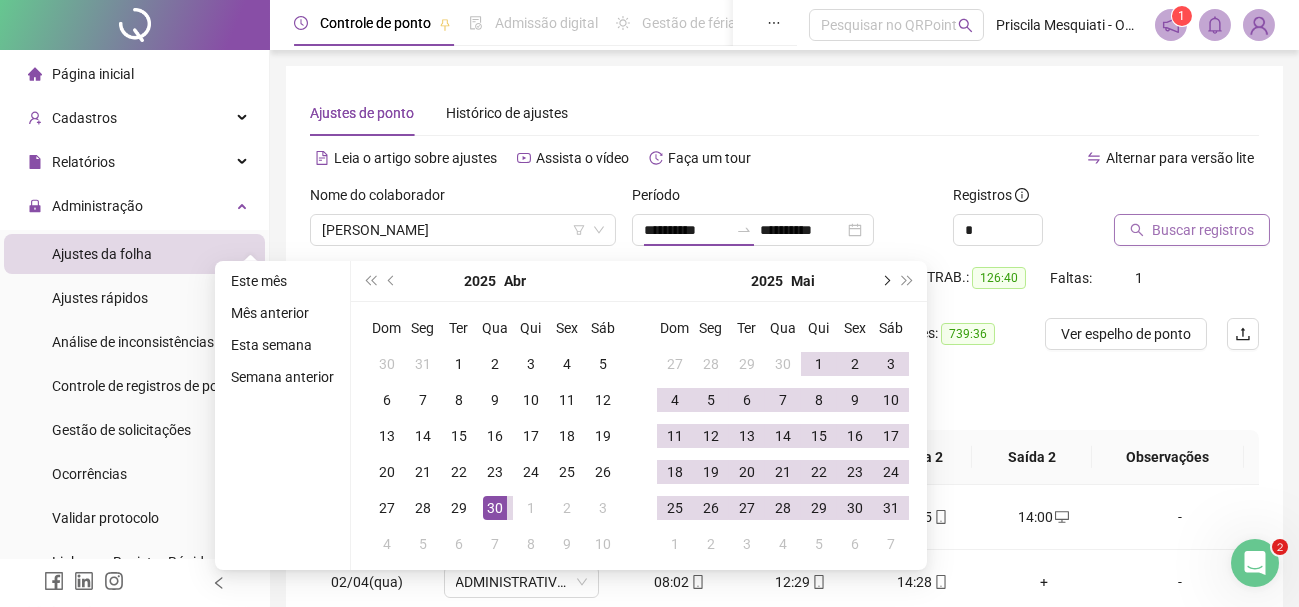 click at bounding box center (885, 281) 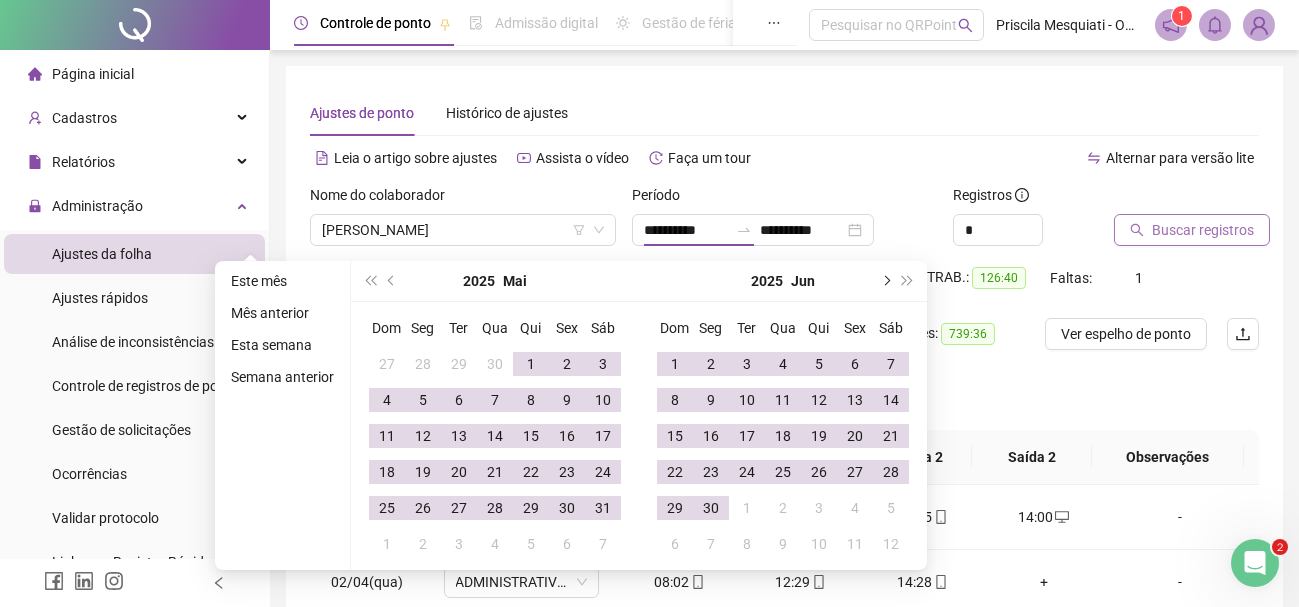 click at bounding box center [885, 281] 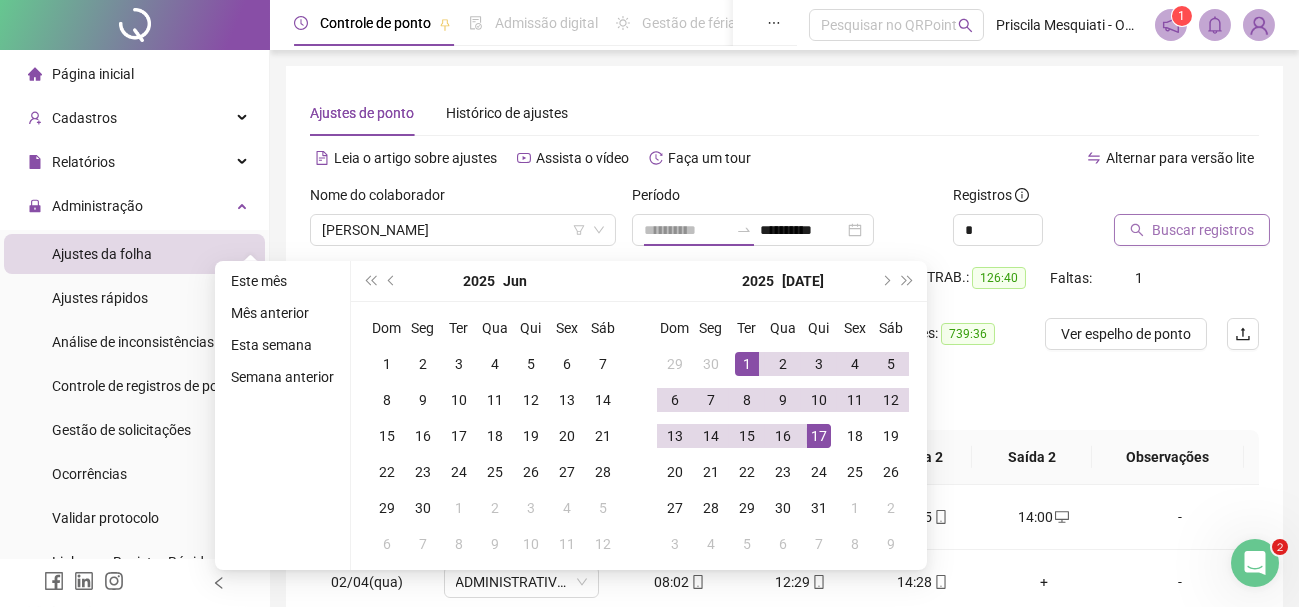 type on "**********" 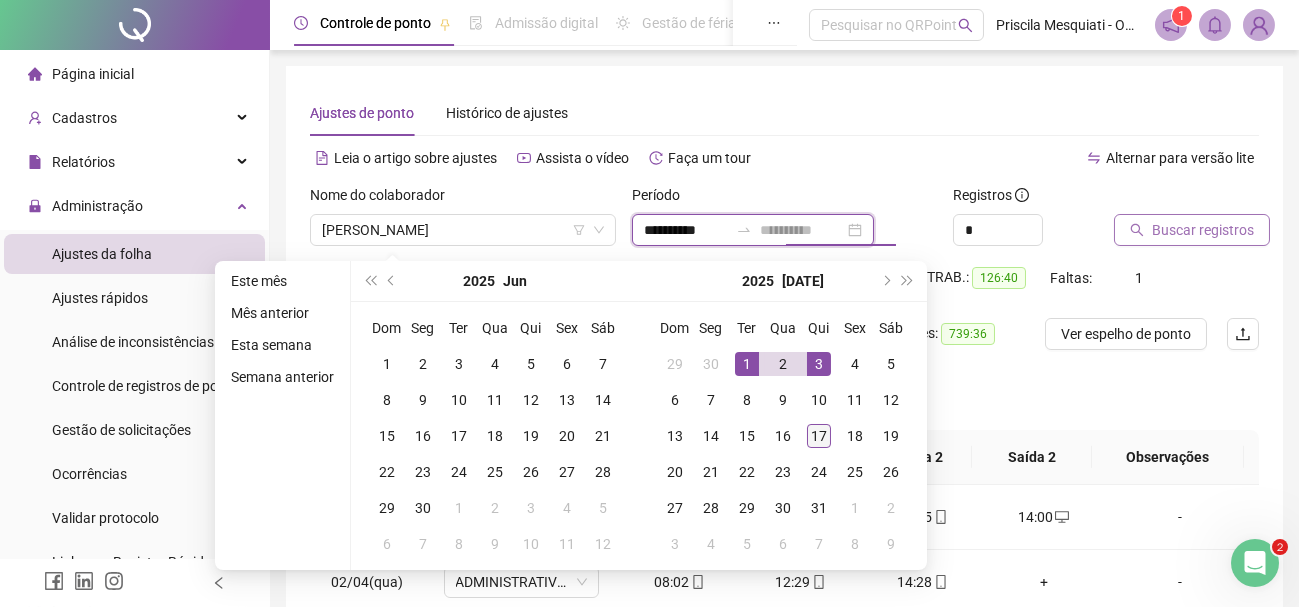 type on "**********" 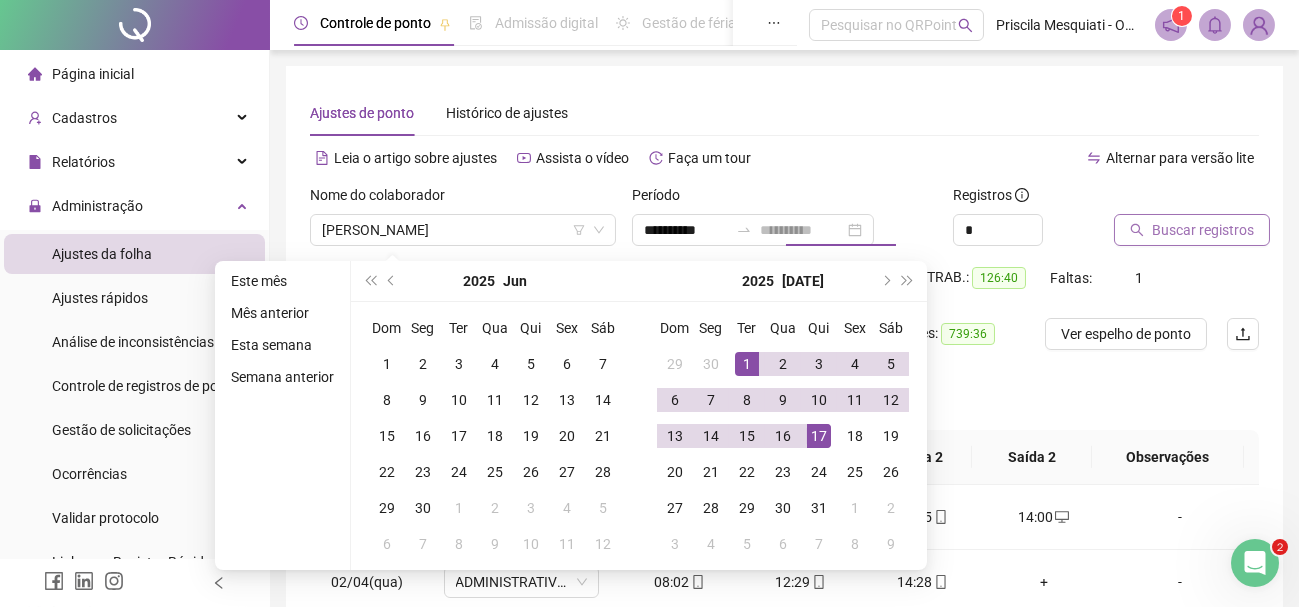 click on "17" at bounding box center (819, 436) 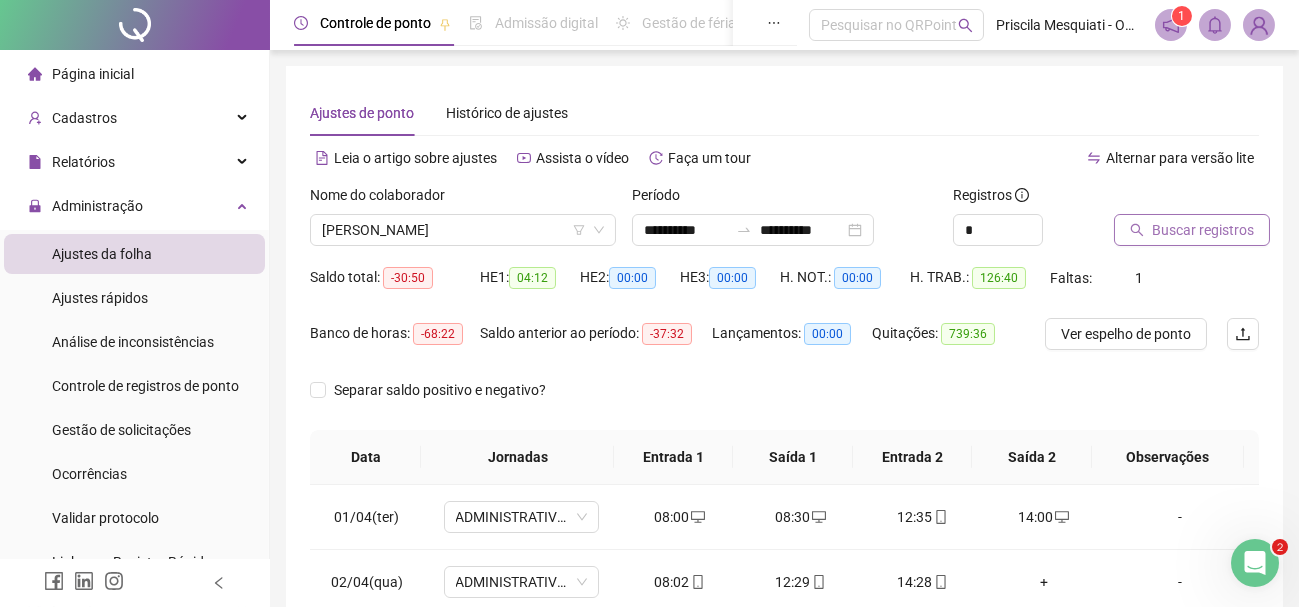 click on "Buscar registros" at bounding box center (1203, 230) 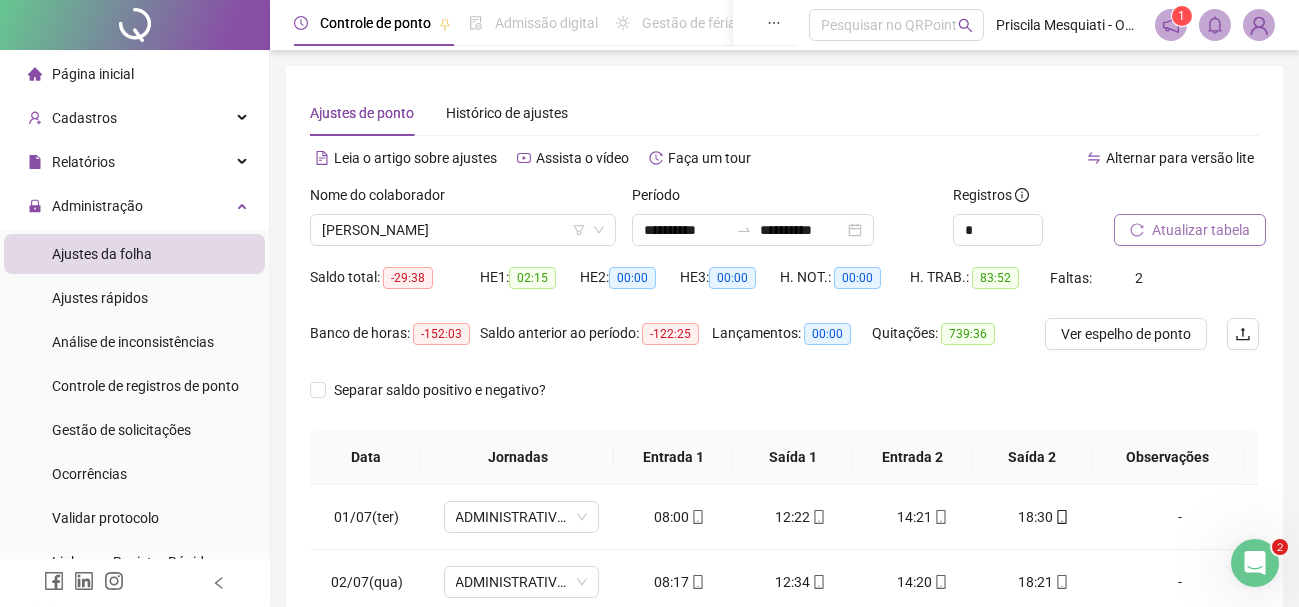 scroll, scrollTop: 415, scrollLeft: 0, axis: vertical 